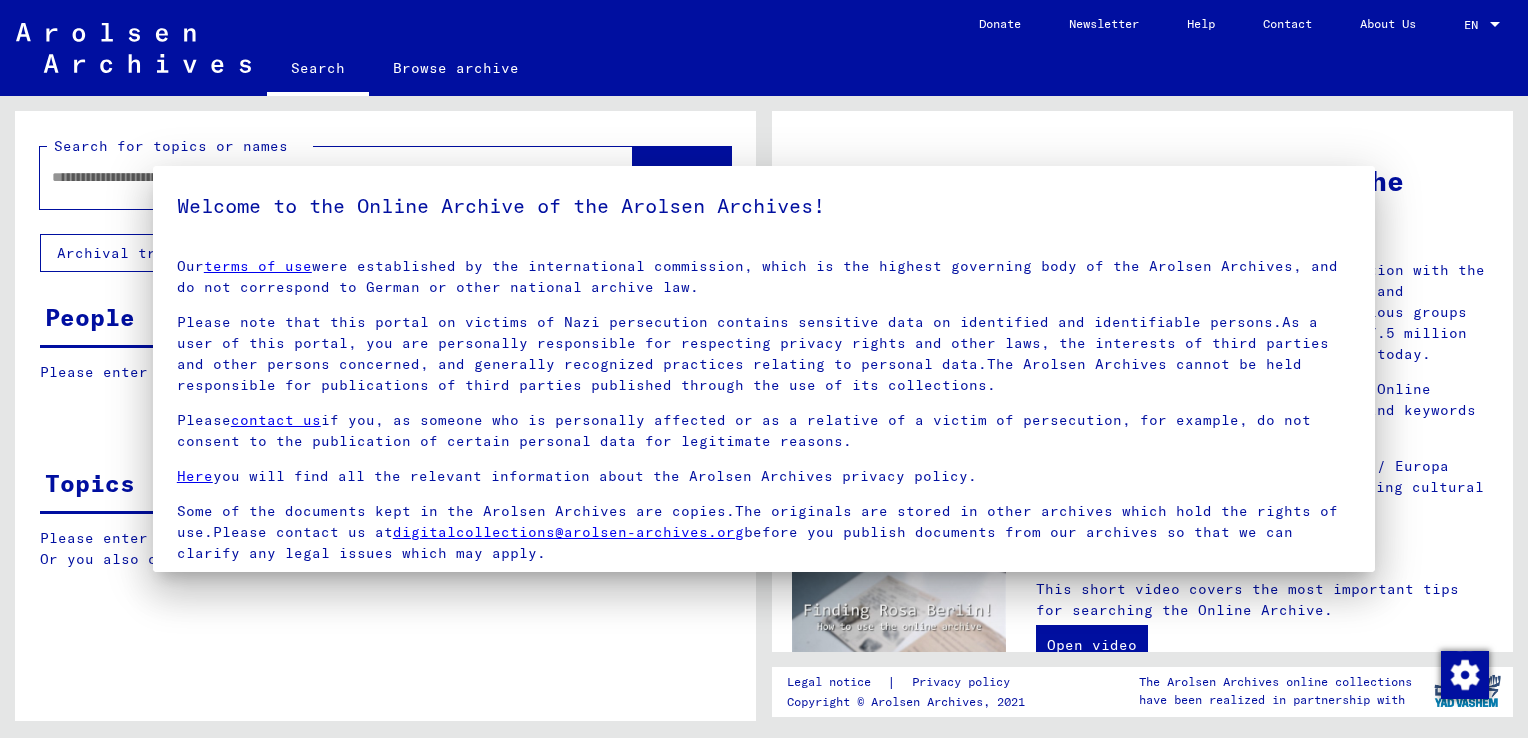 scroll, scrollTop: 0, scrollLeft: 0, axis: both 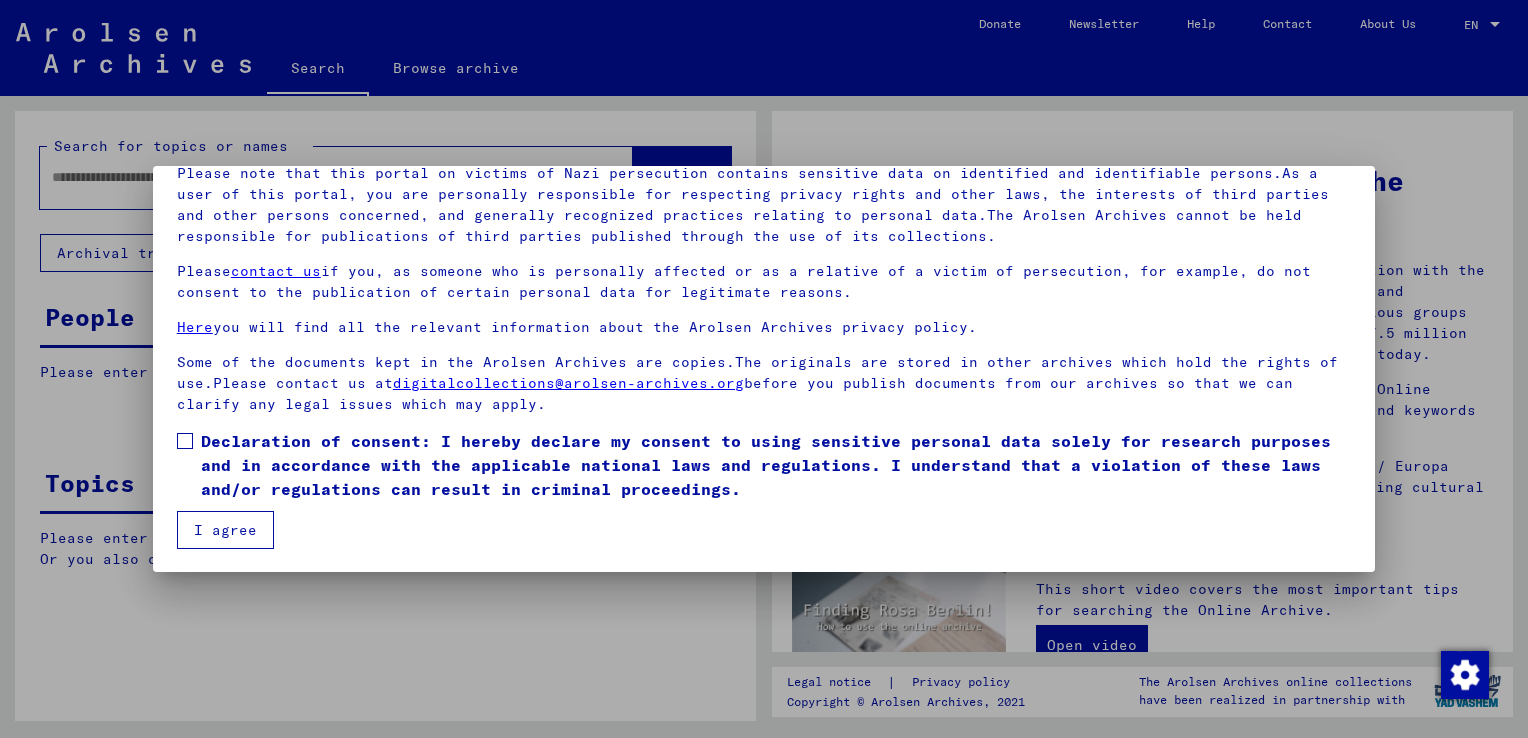 click on "I agree" at bounding box center (225, 530) 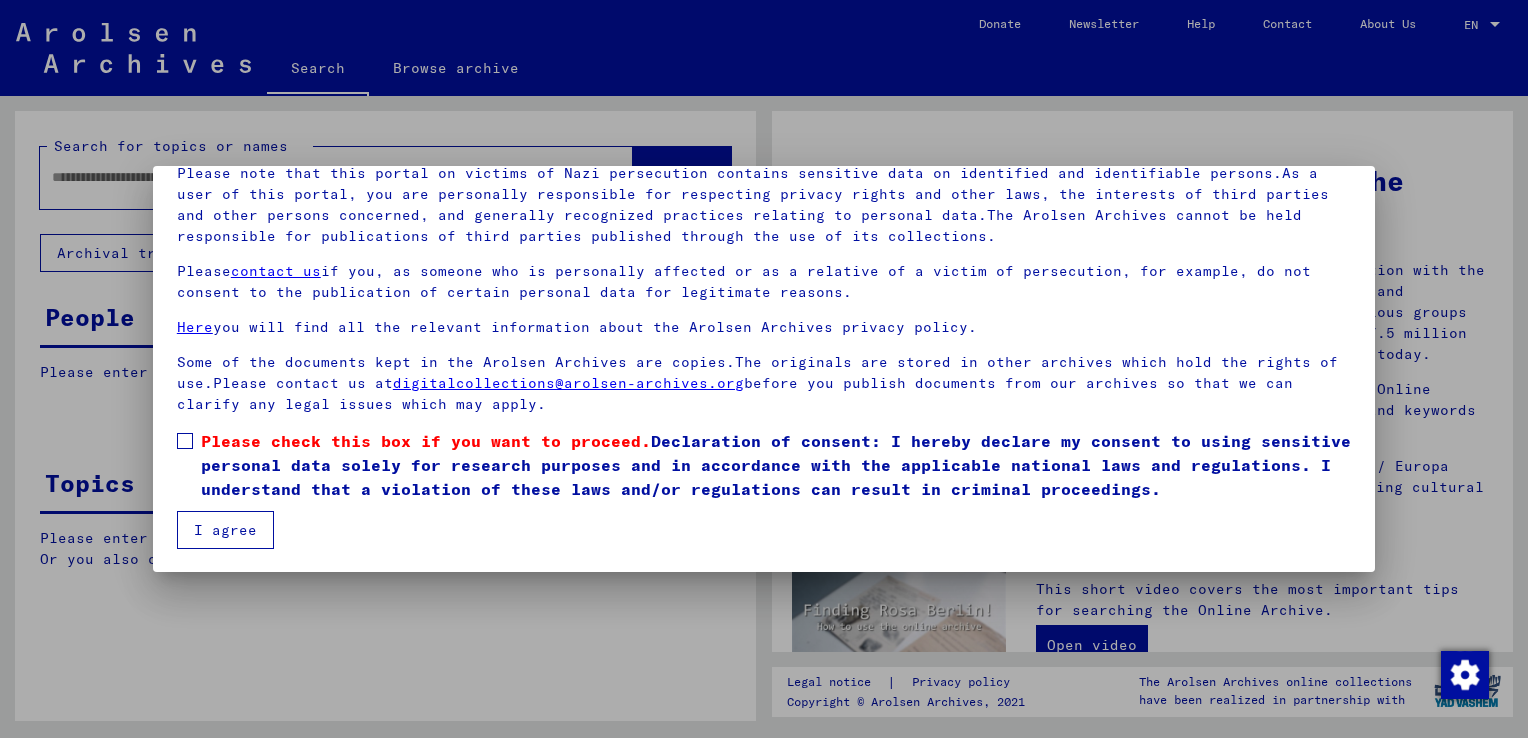 click on "I agree" at bounding box center [225, 530] 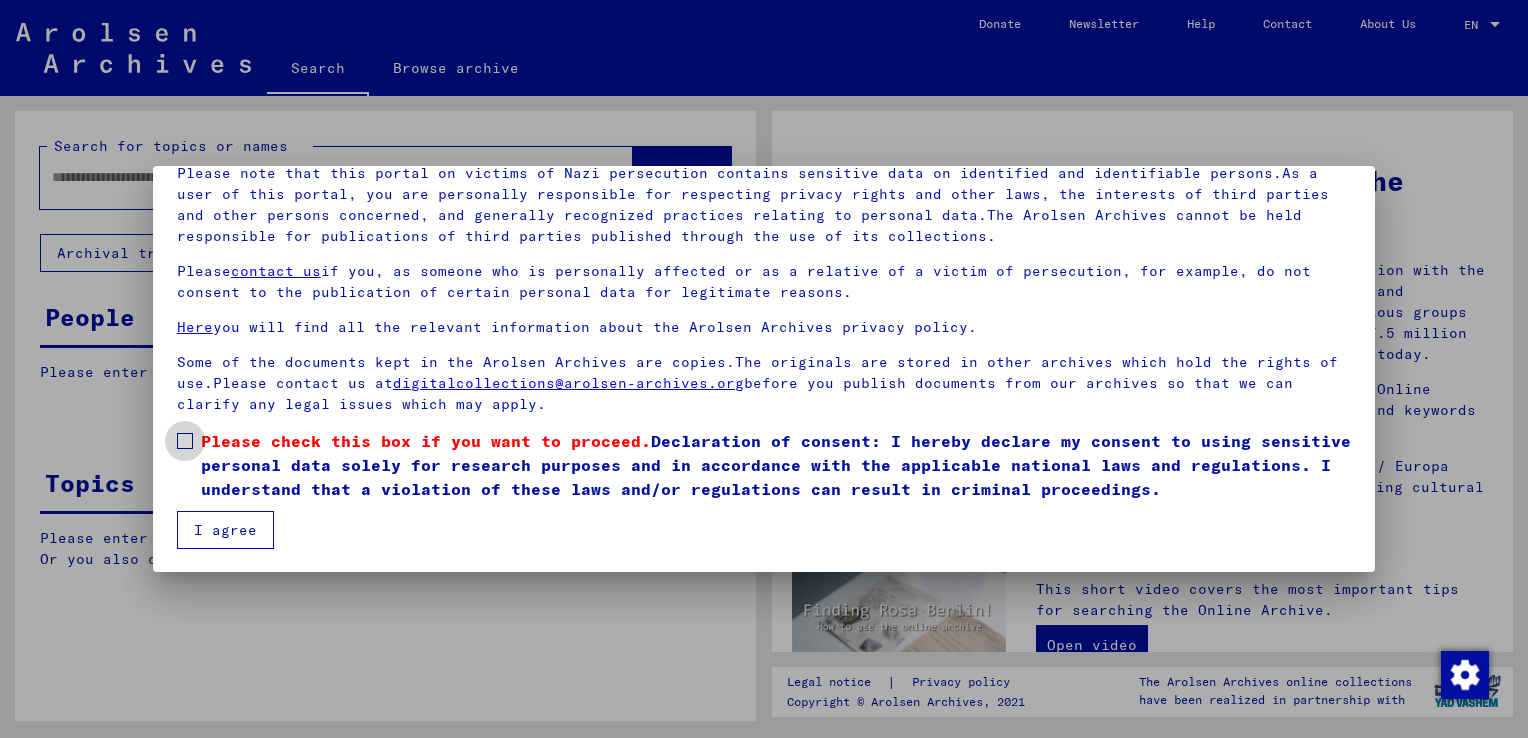 click at bounding box center (185, 441) 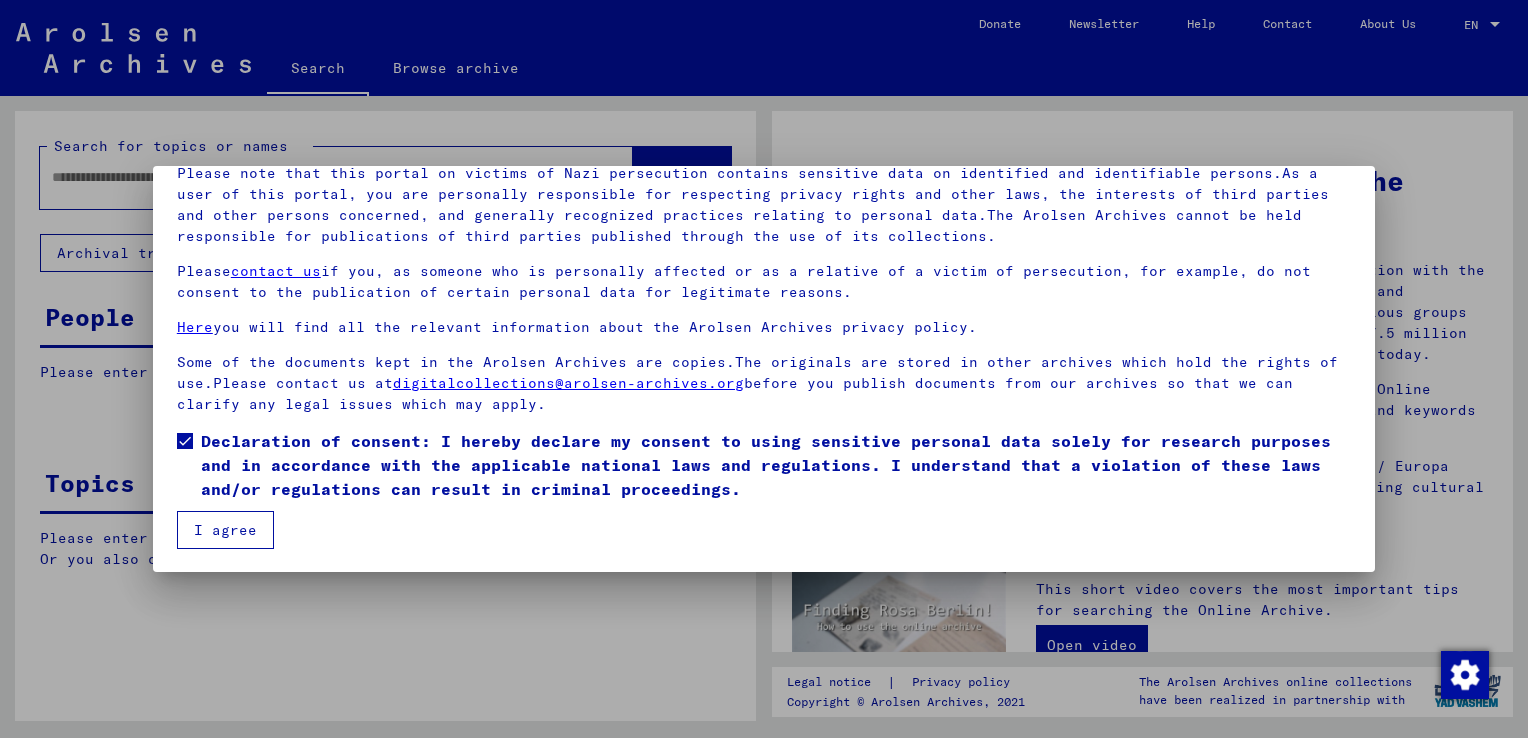 click on "I agree" at bounding box center [225, 530] 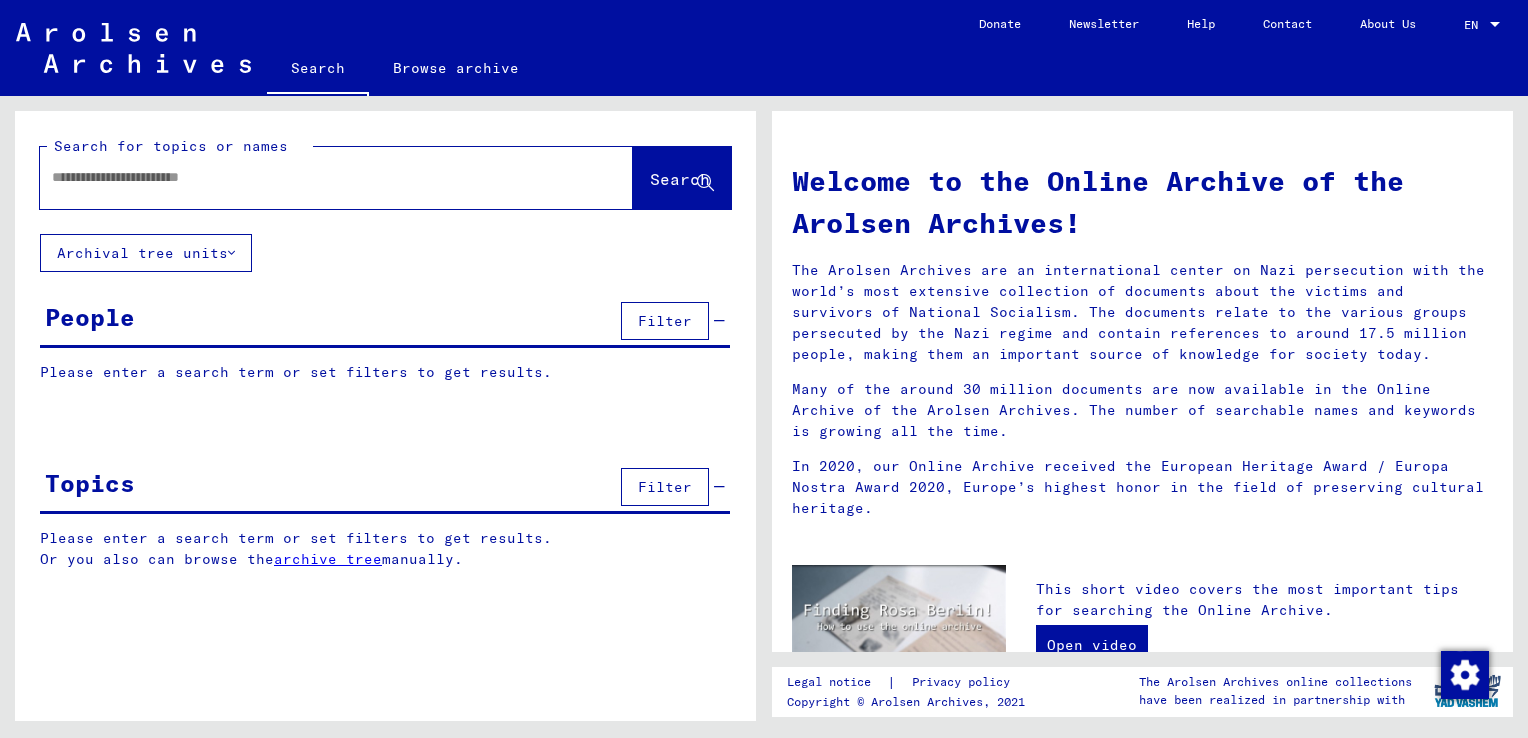 click on "People  Filter" at bounding box center (385, 322) 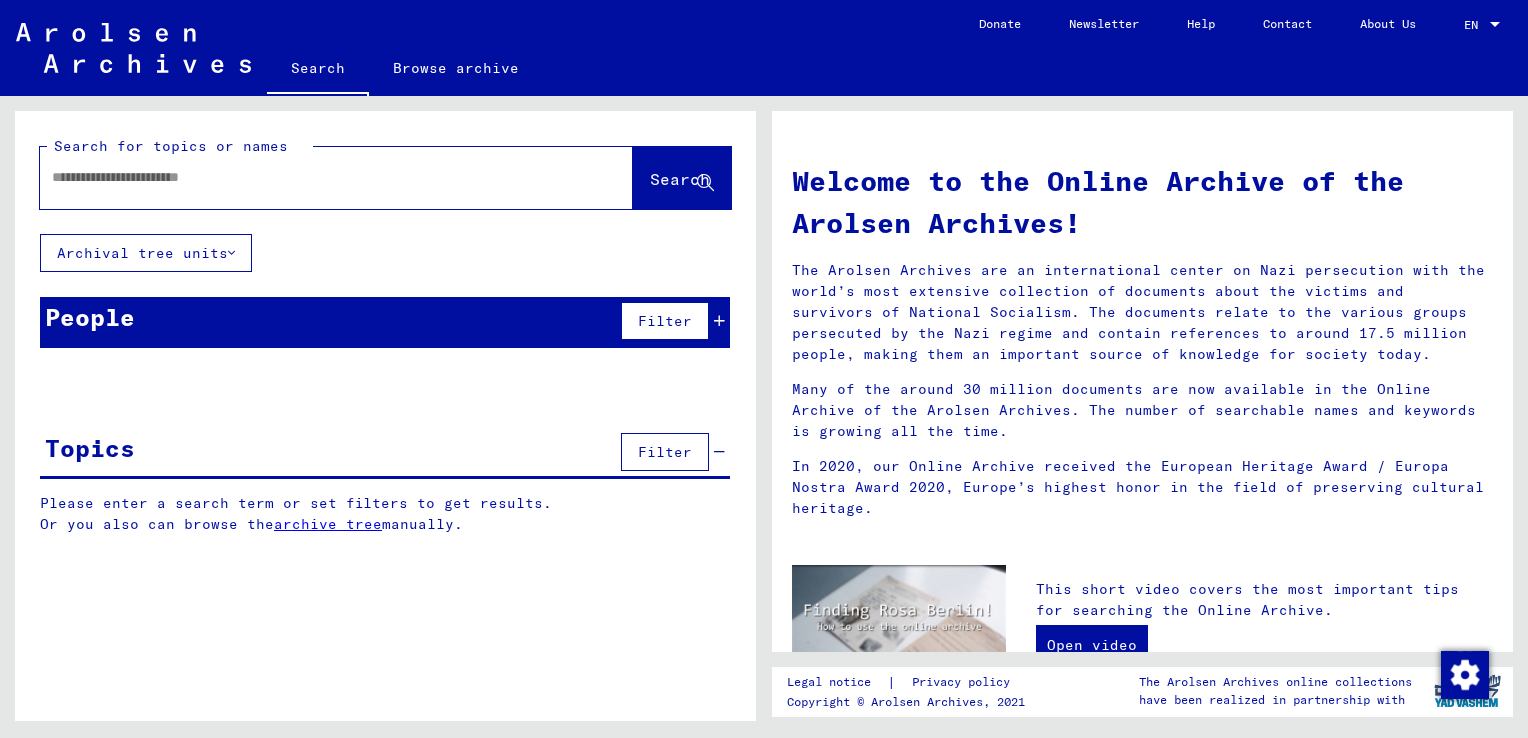 click 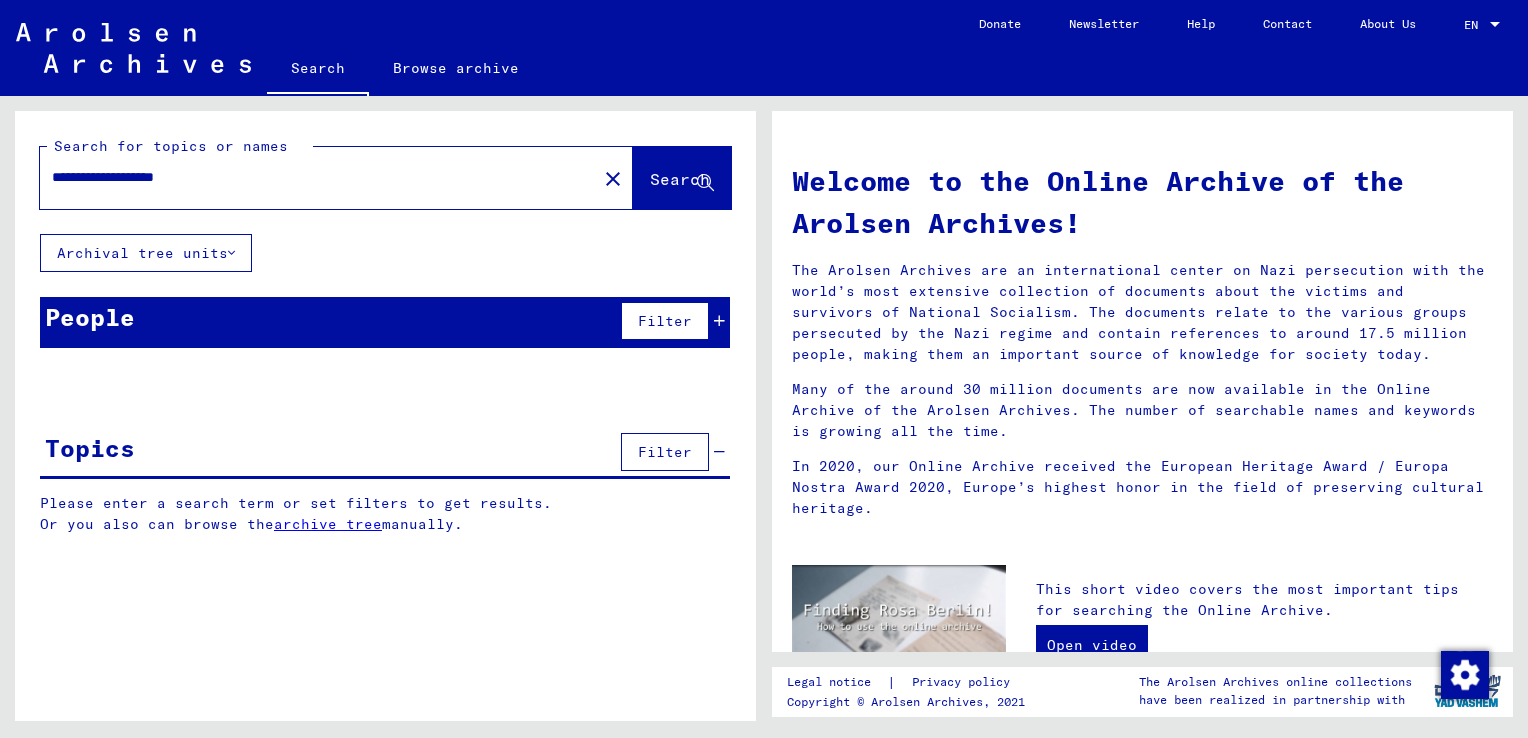 type on "**********" 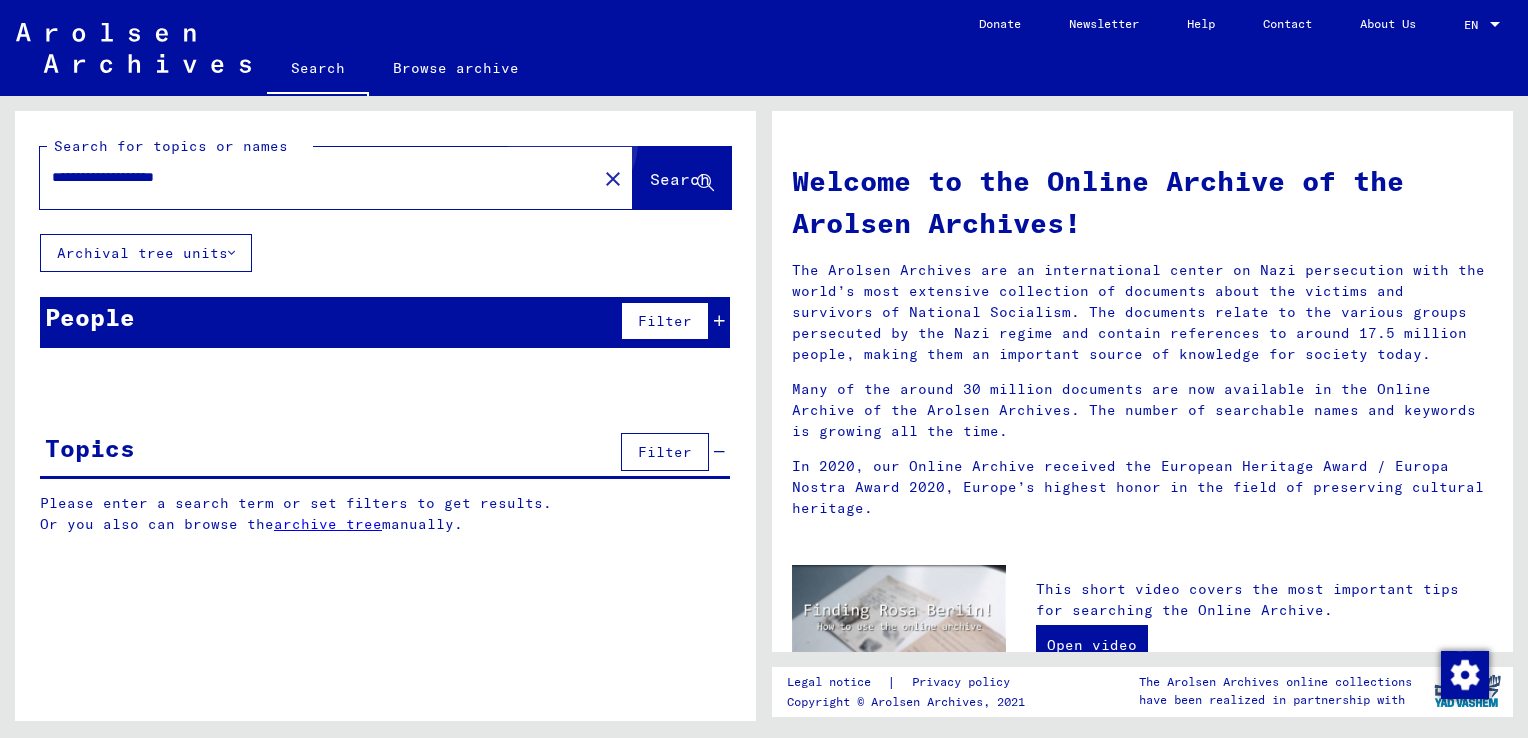 click on "Search" 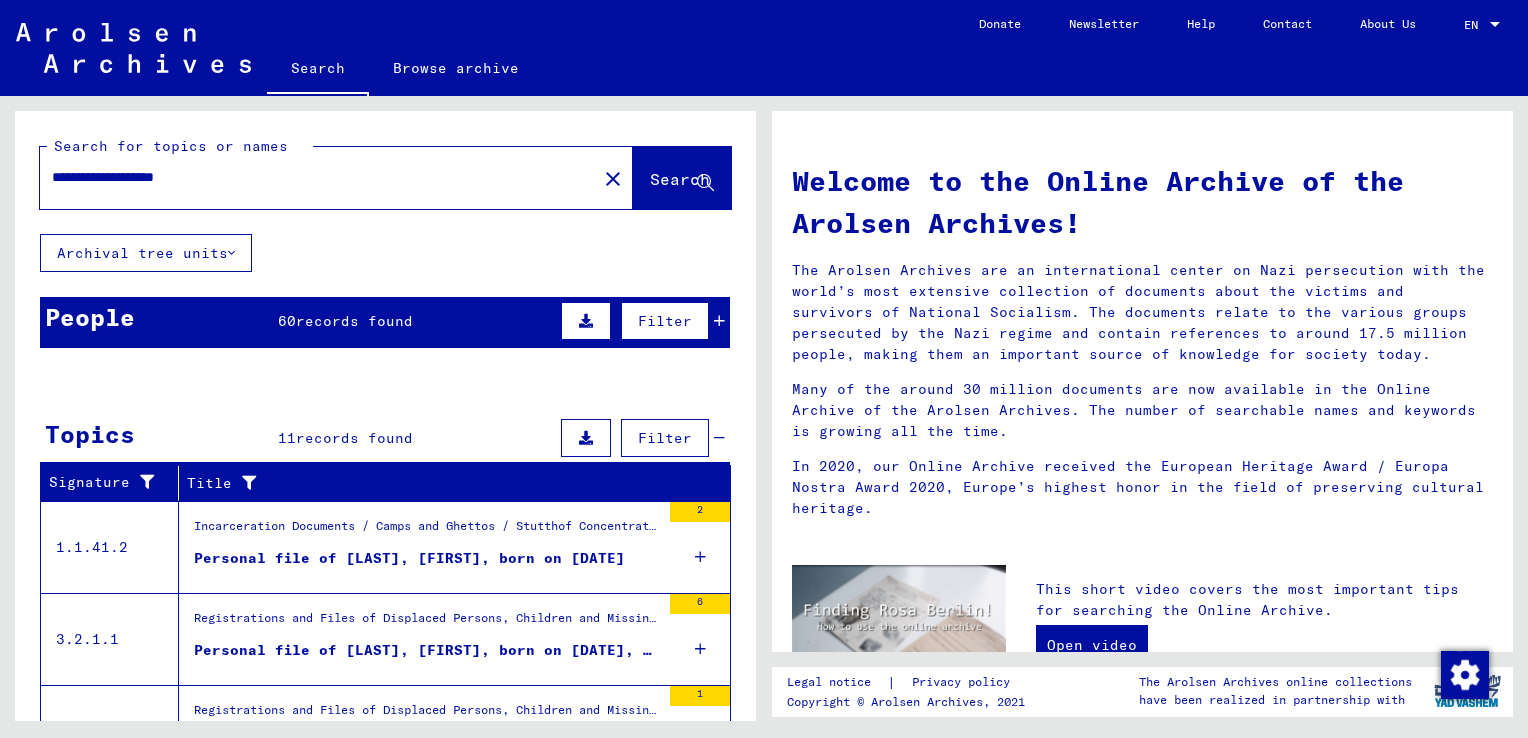 click on "**********" at bounding box center (764, 369) 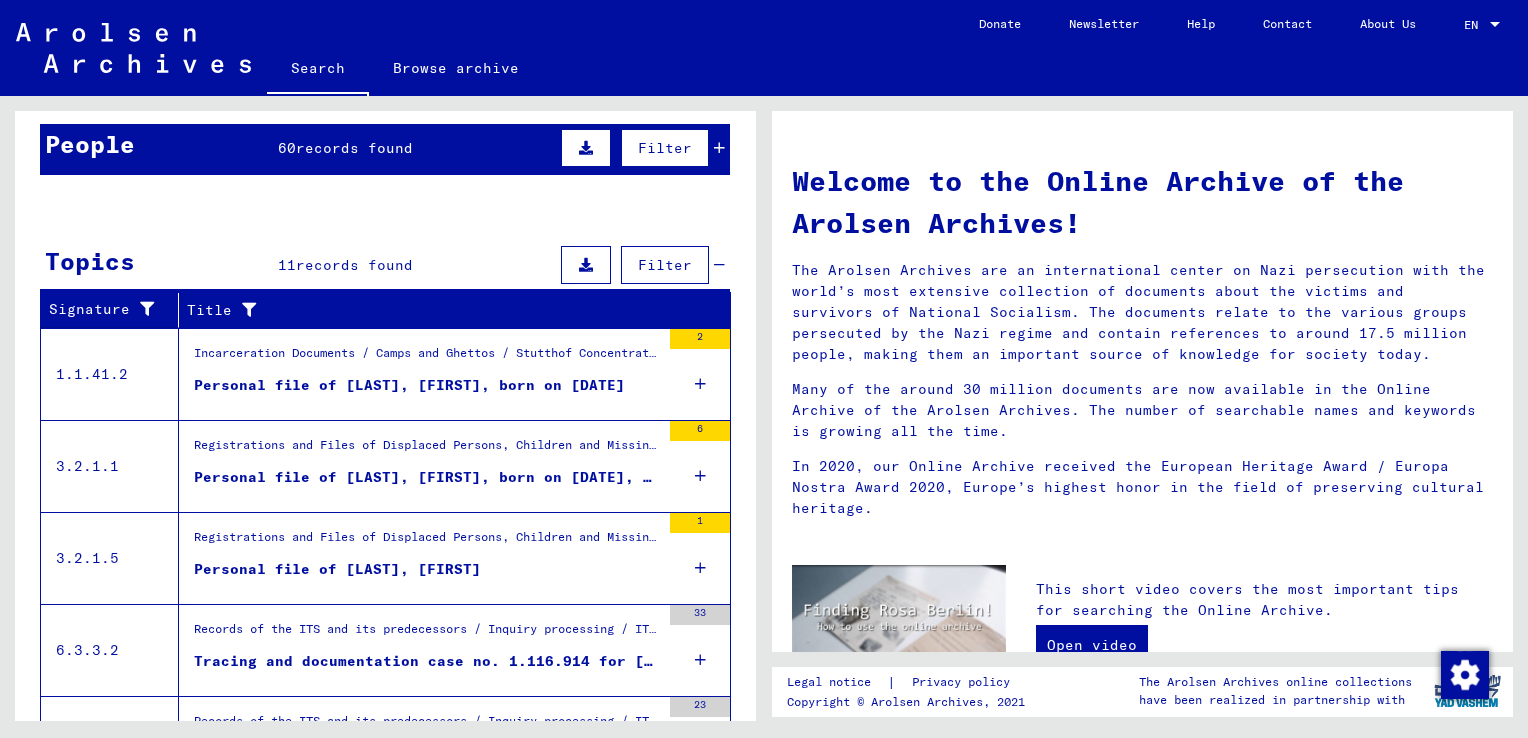 scroll, scrollTop: 172, scrollLeft: 0, axis: vertical 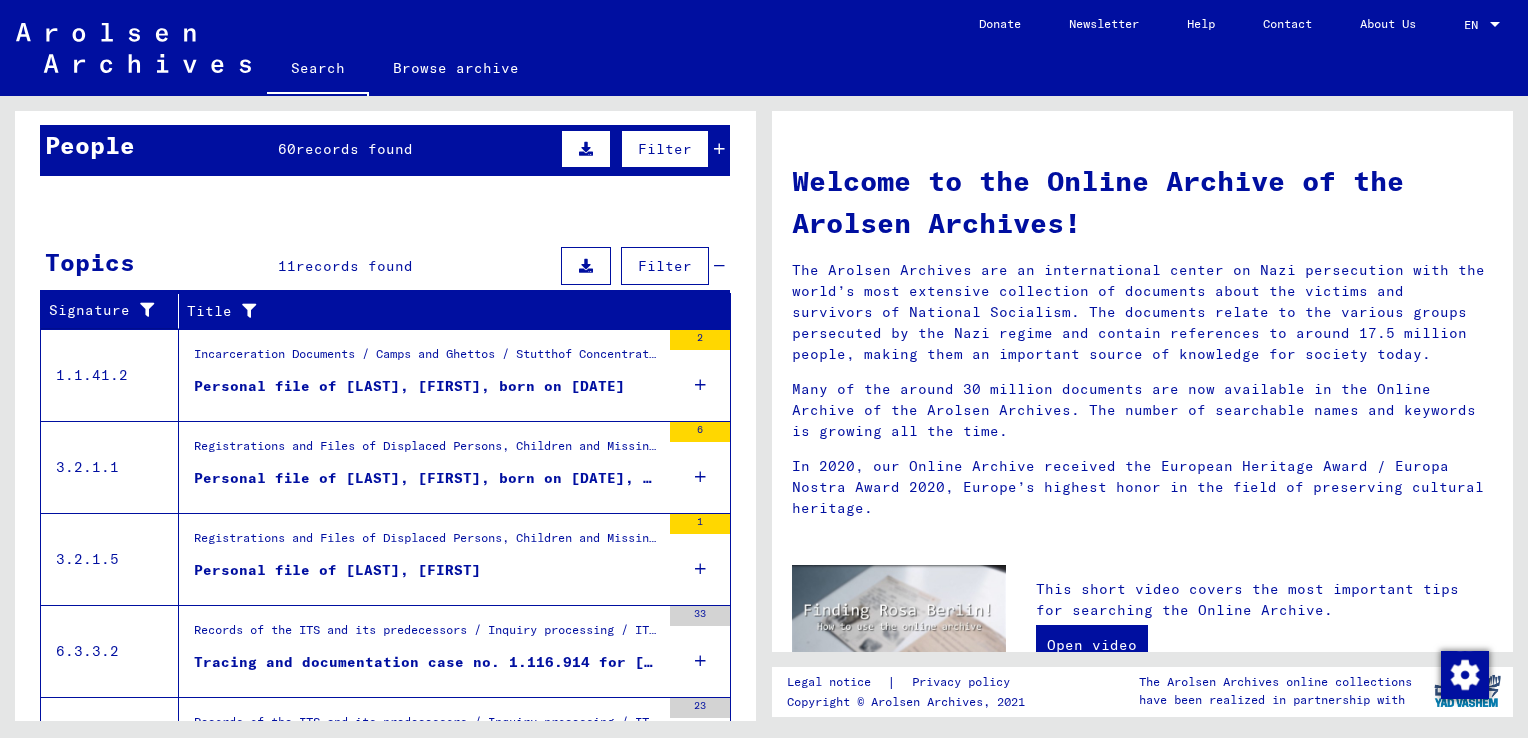 click on "Personal file of [LAST], [FIRST], born on [DATE]" at bounding box center [409, 386] 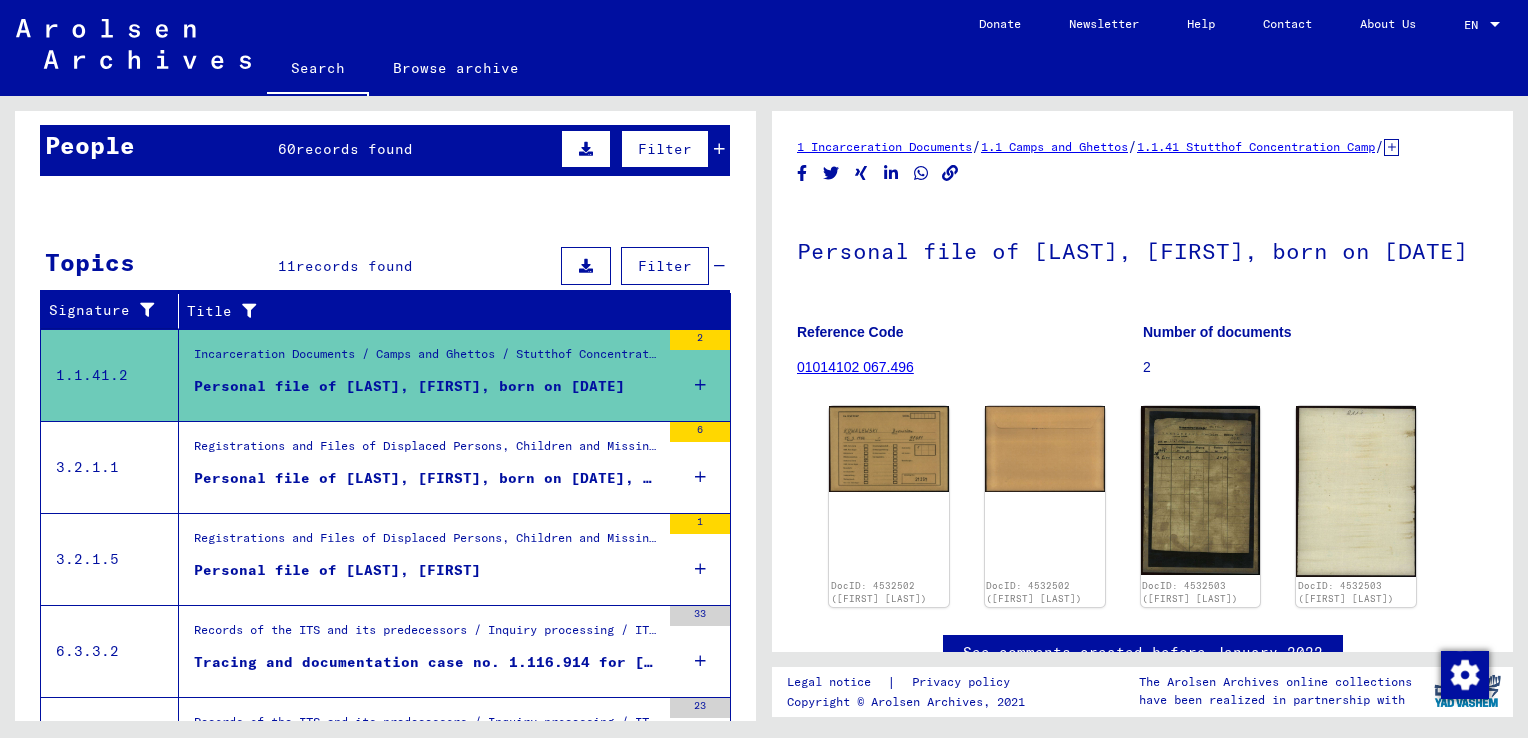 scroll, scrollTop: 0, scrollLeft: 0, axis: both 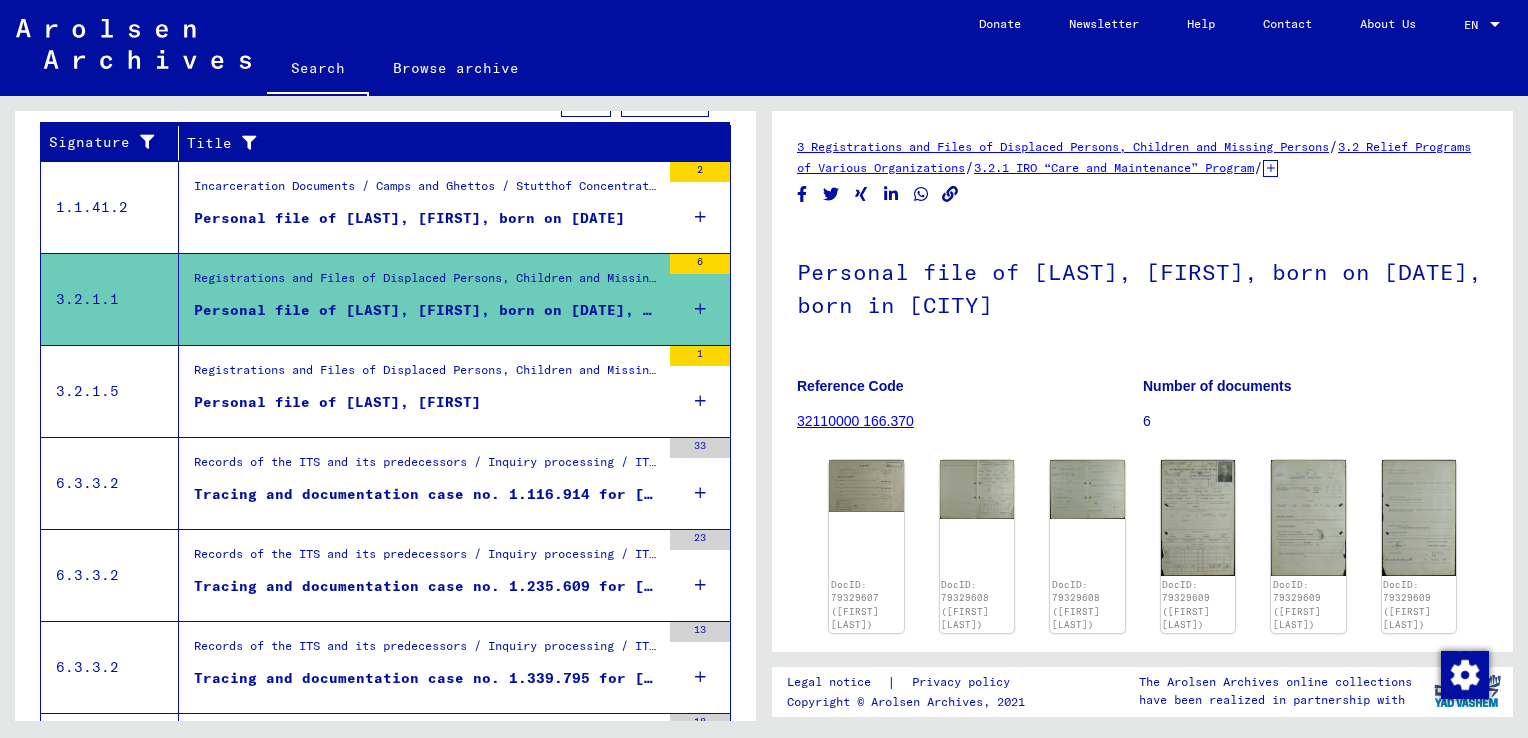 click on "Registrations and Files of Displaced Persons, Children and Missing Persons / Relief Programs of Various Organizations / IRO “Care and Maintenance” Program / CM/1 opposition proceedings, IRO Bureau Geneva / Decisions of the Review Board of the PCIRO and IRO about appeals against      rejected applications for aid / Files with names from KOSTA" at bounding box center [427, 375] 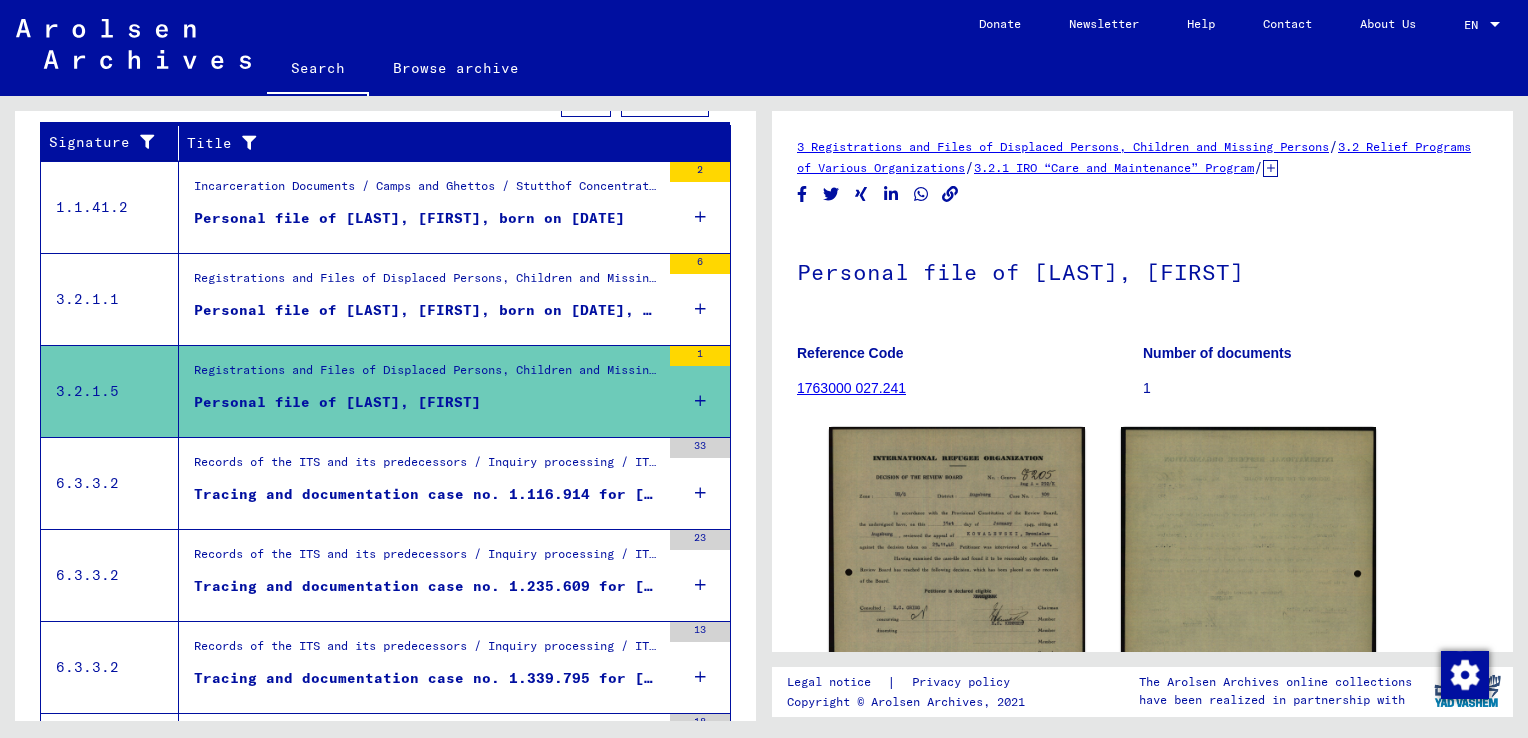 scroll, scrollTop: 0, scrollLeft: 0, axis: both 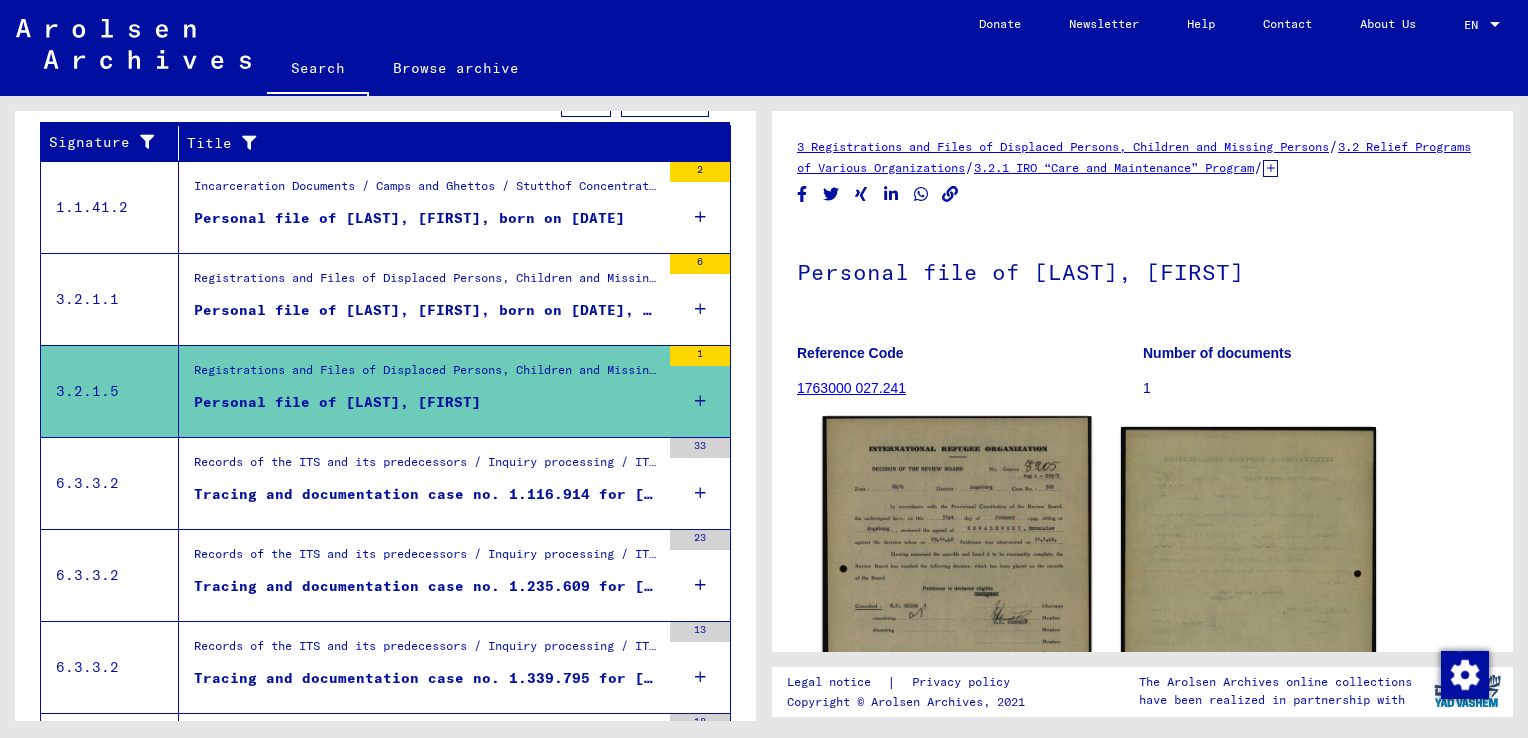 click 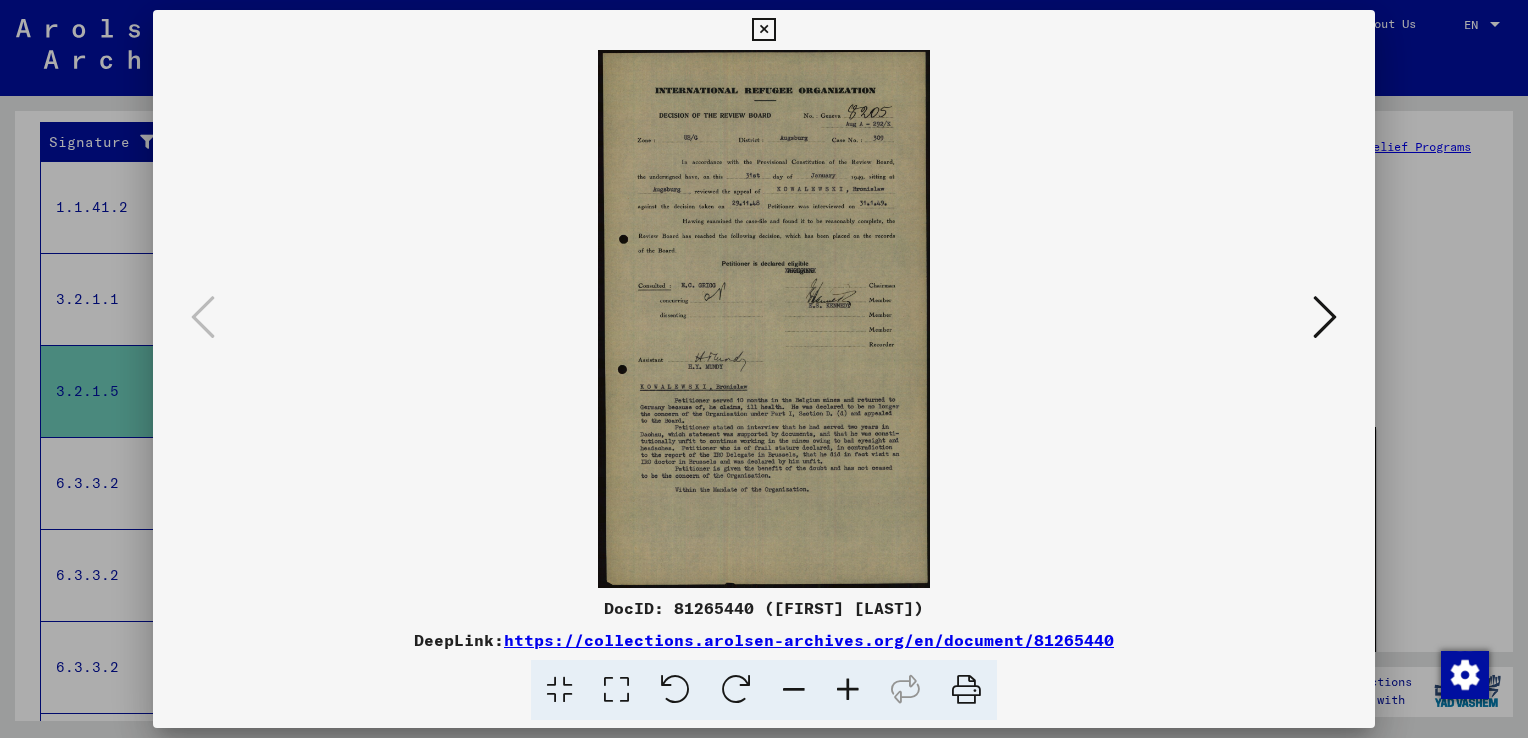 click at bounding box center (764, 369) 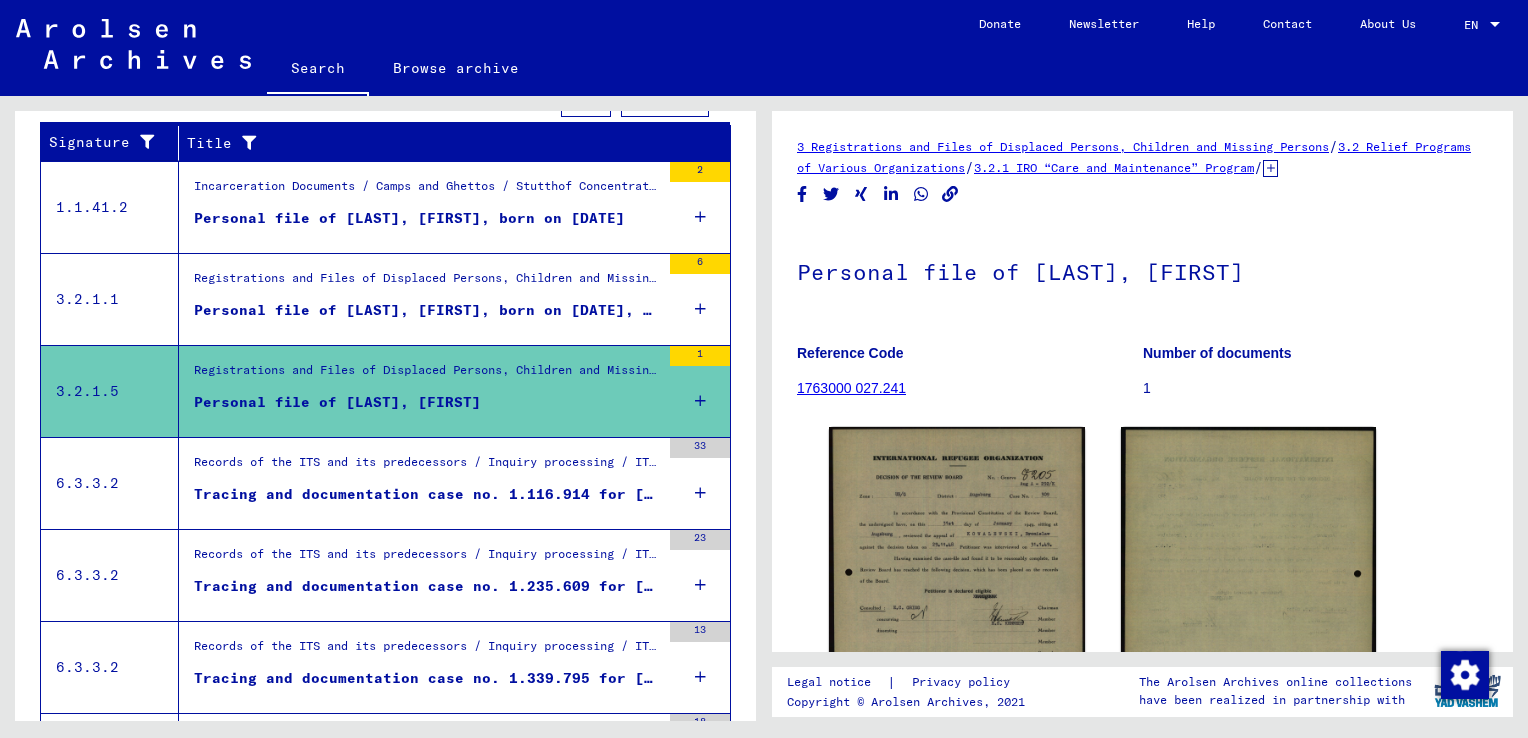 click on "Tracing and documentation case no. 1.116.914 for [LAST], [FIRST] born [YEAR]" at bounding box center [427, 494] 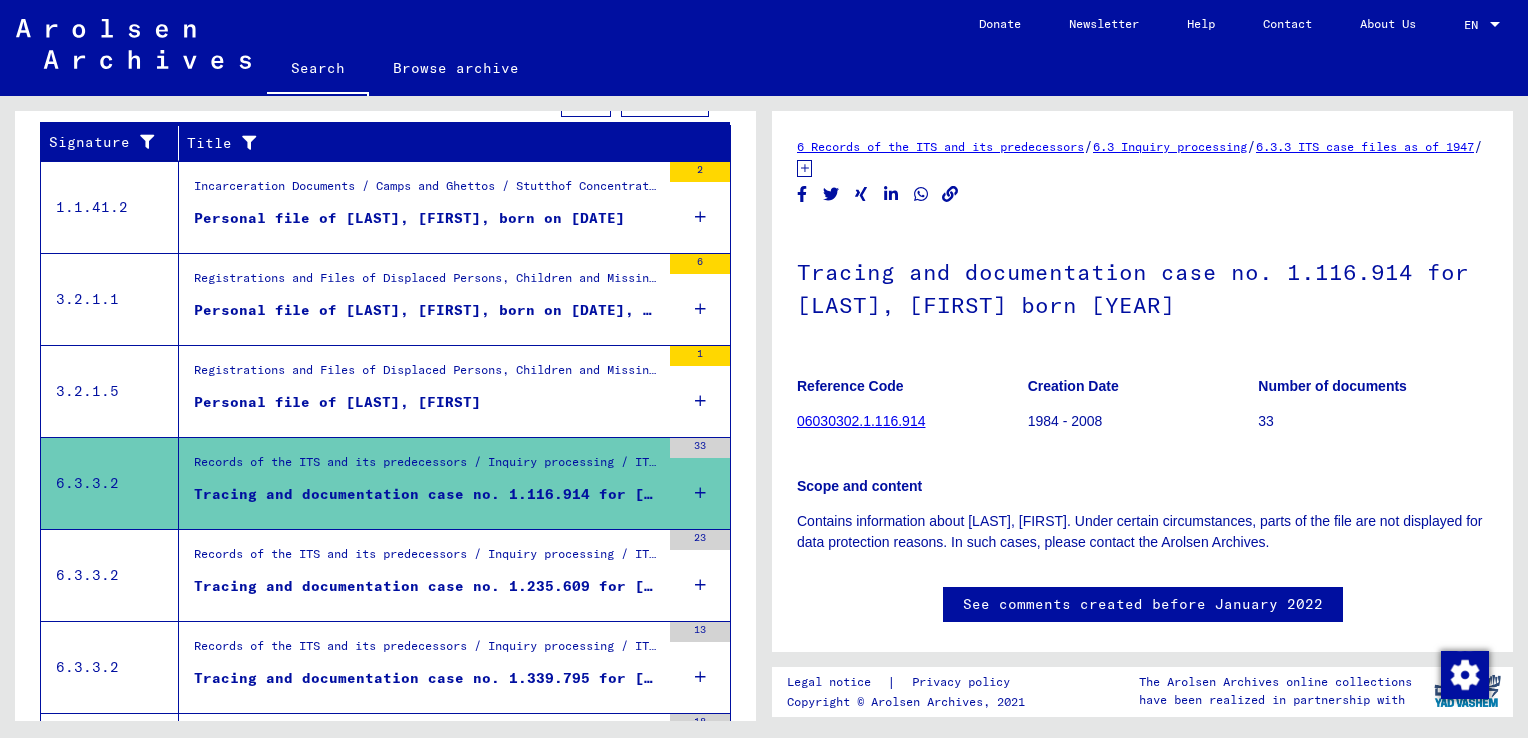 scroll, scrollTop: 0, scrollLeft: 0, axis: both 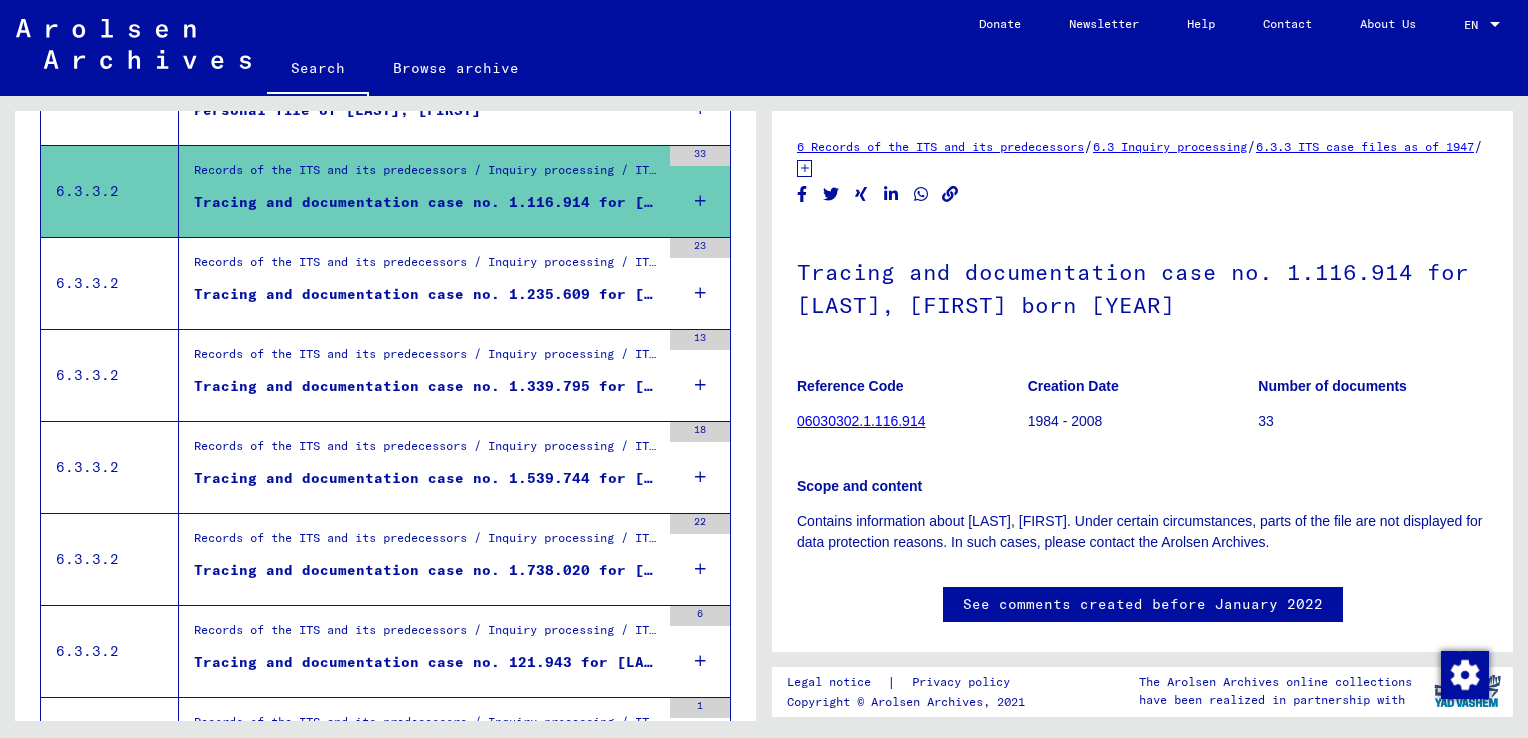 click on "Tracing and documentation case no. 1.235.609 for [LAST], [FIRST] born [DATE]" at bounding box center [427, 299] 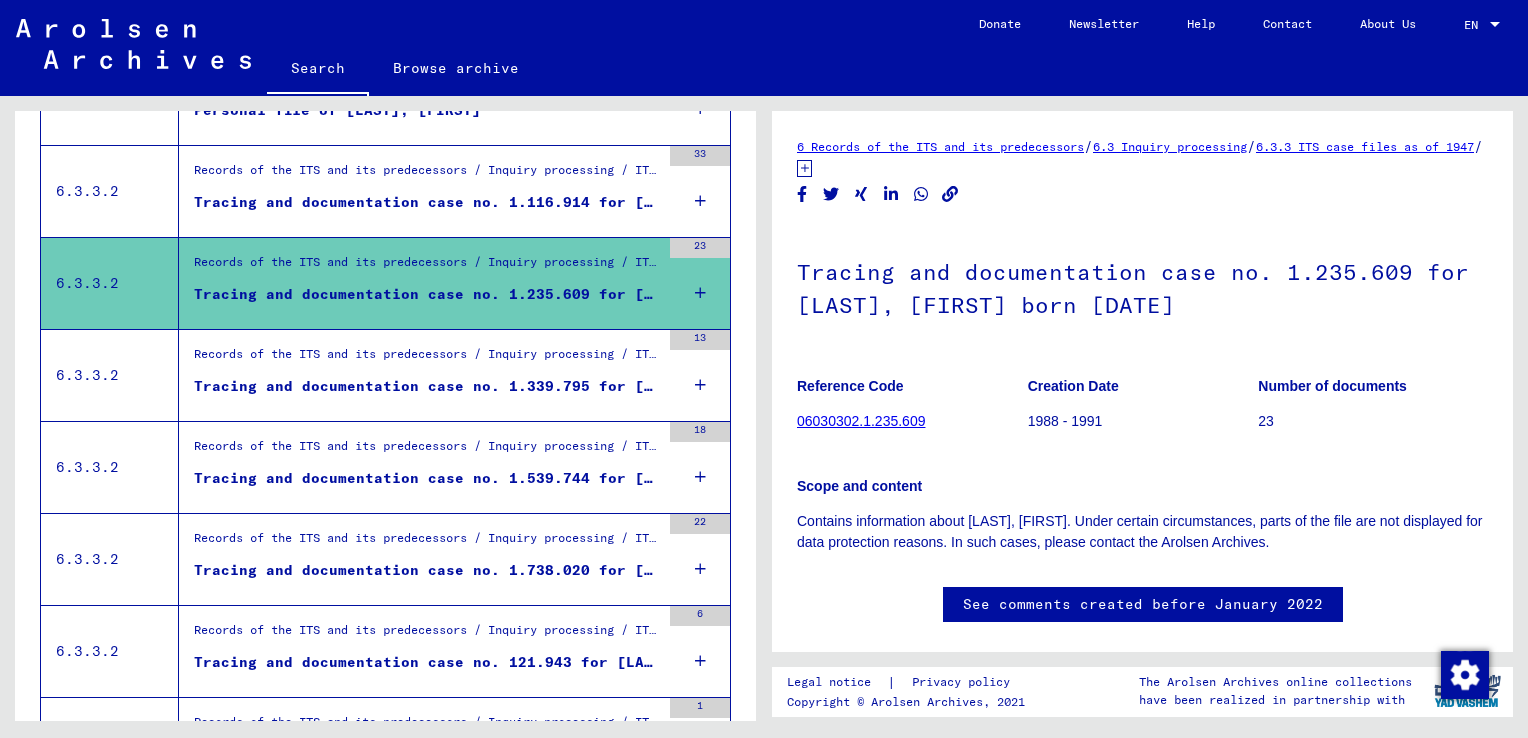 scroll, scrollTop: 0, scrollLeft: 0, axis: both 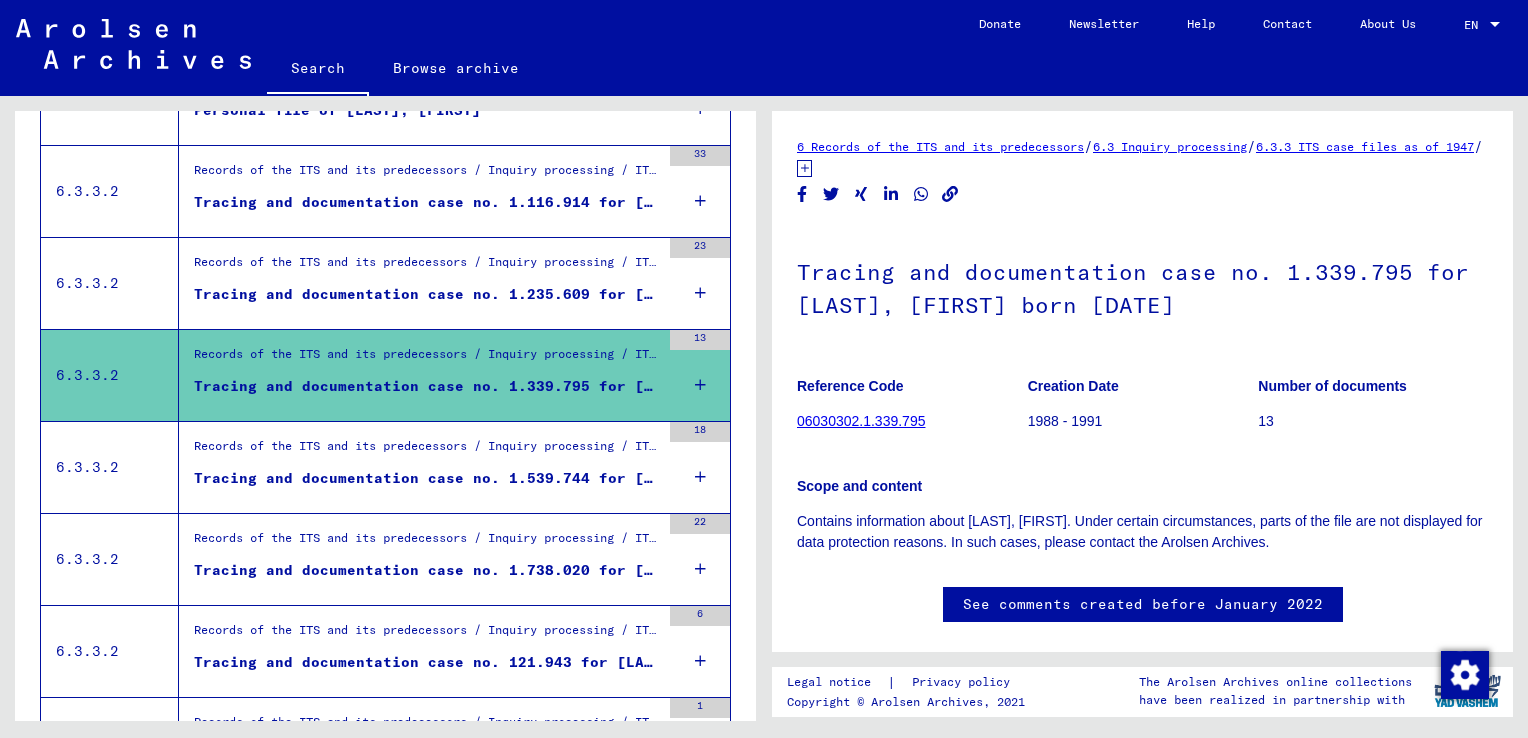 click on "Tracing and documentation case no. 1.235.609 for [LAST], [FIRST] born [DATE]" at bounding box center (427, 294) 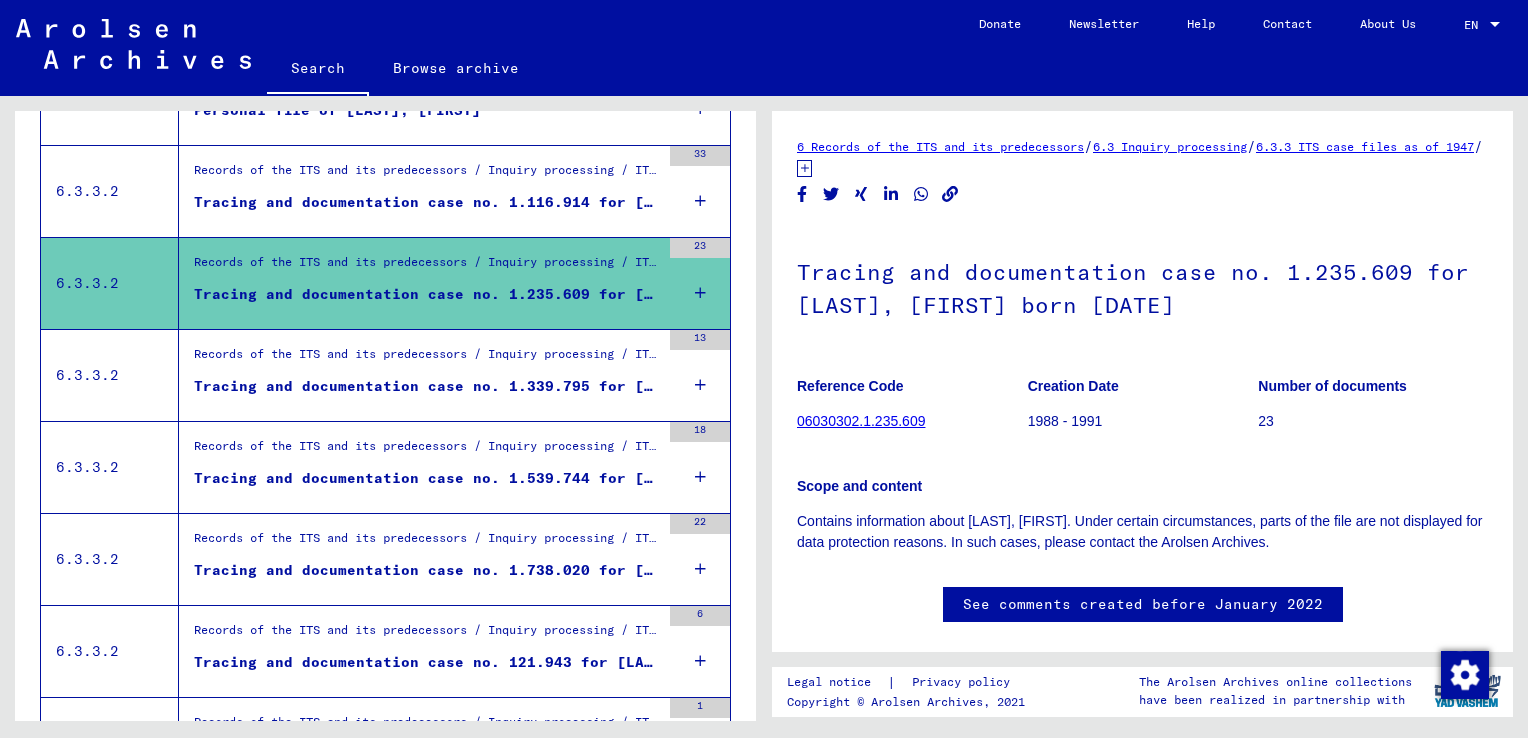 scroll, scrollTop: 0, scrollLeft: 0, axis: both 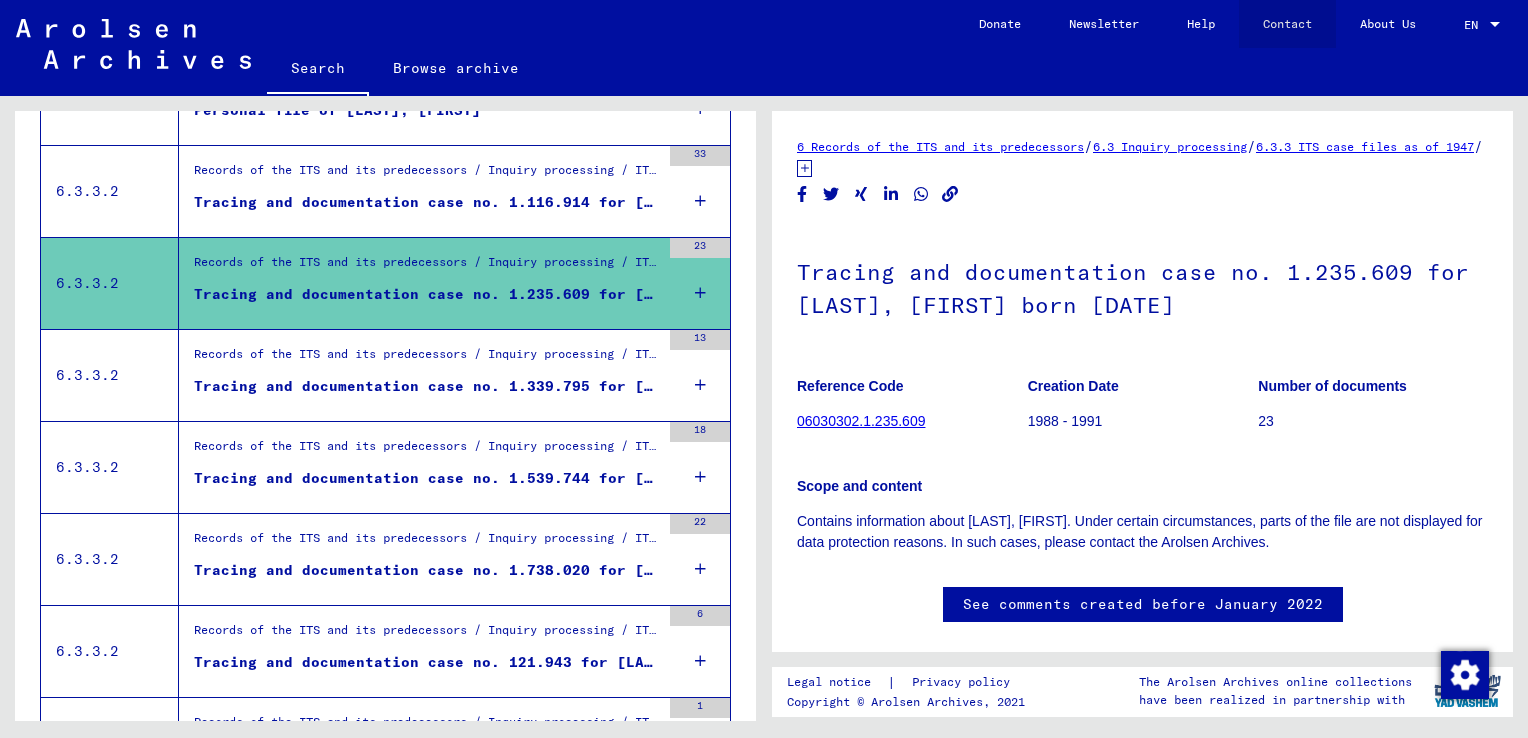 click on "Contact" 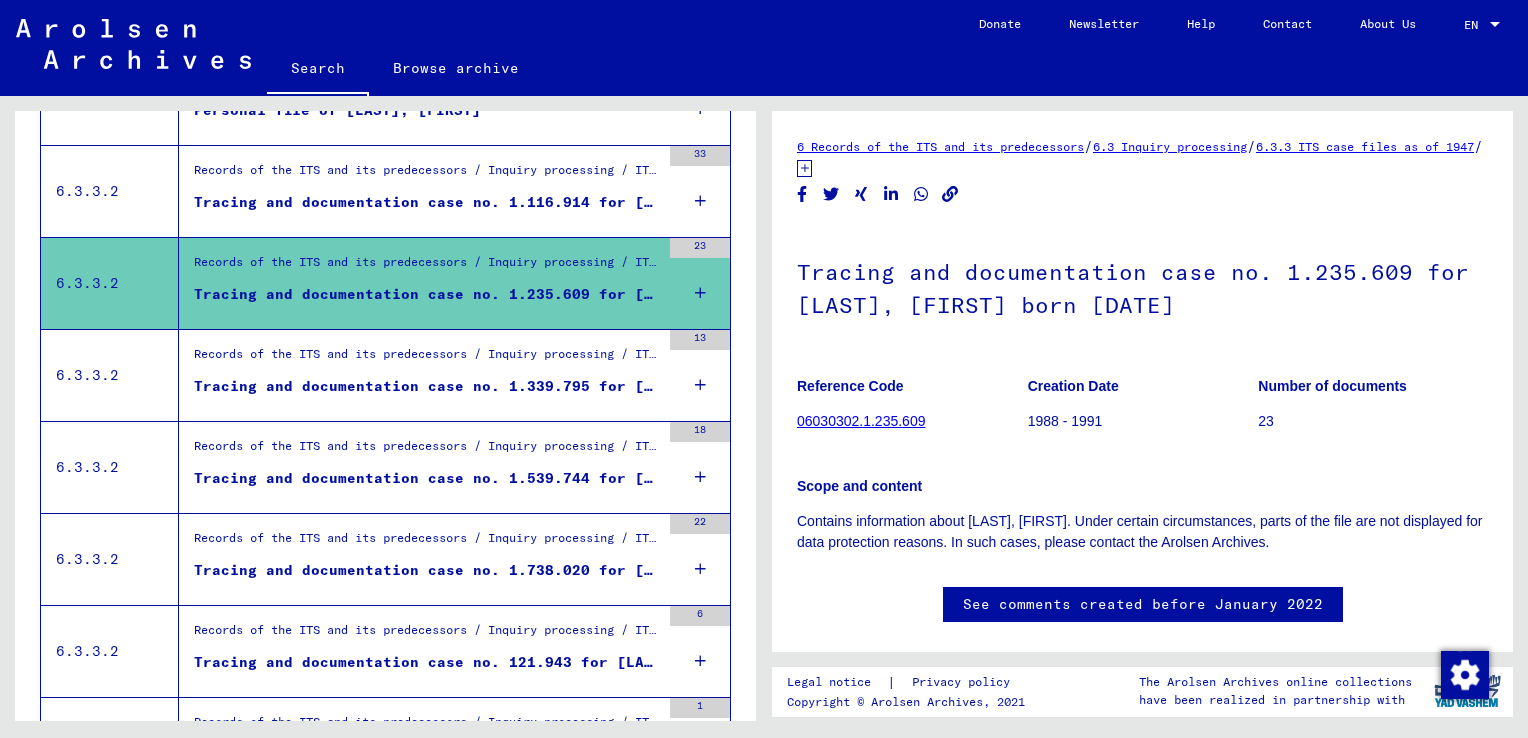 click on "Creation Date" 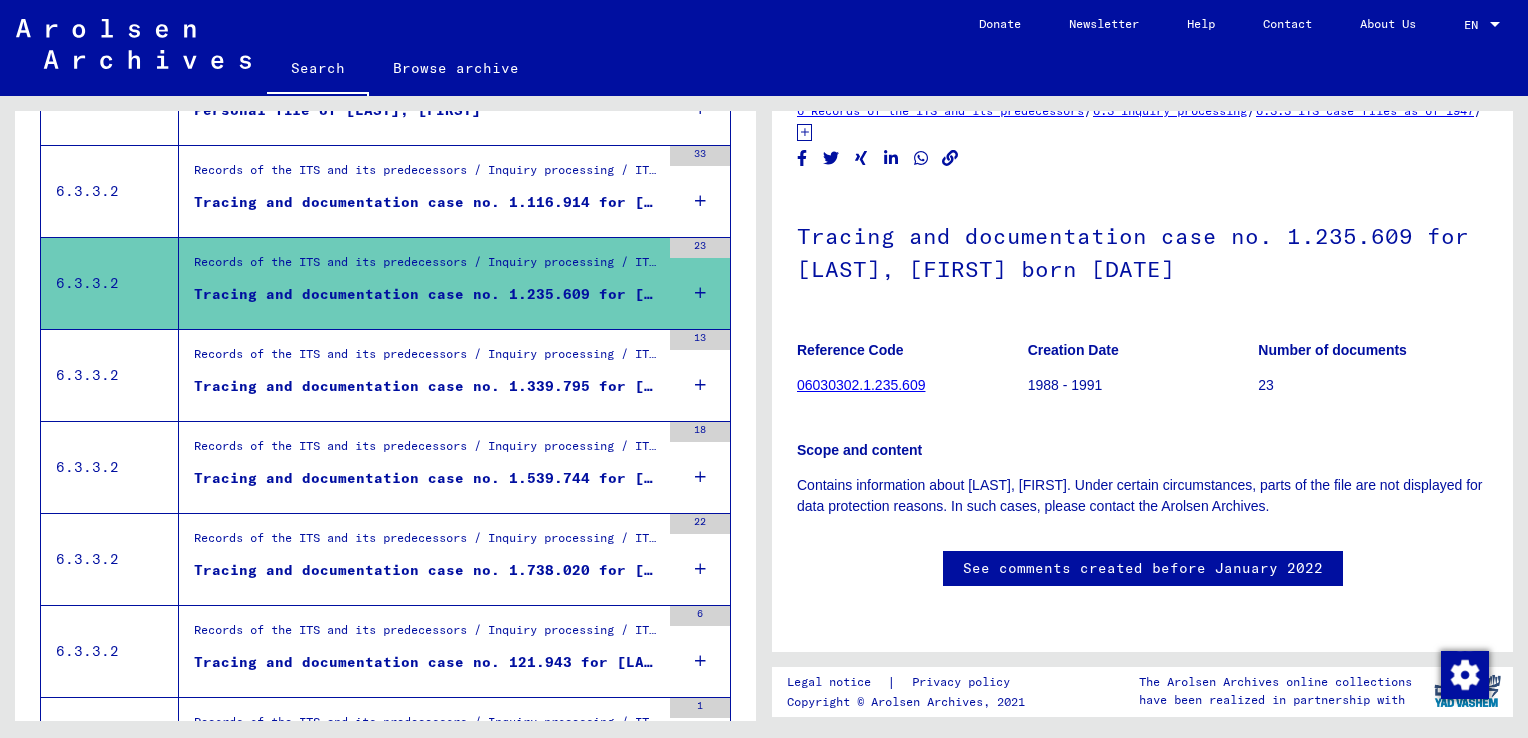 scroll, scrollTop: 0, scrollLeft: 0, axis: both 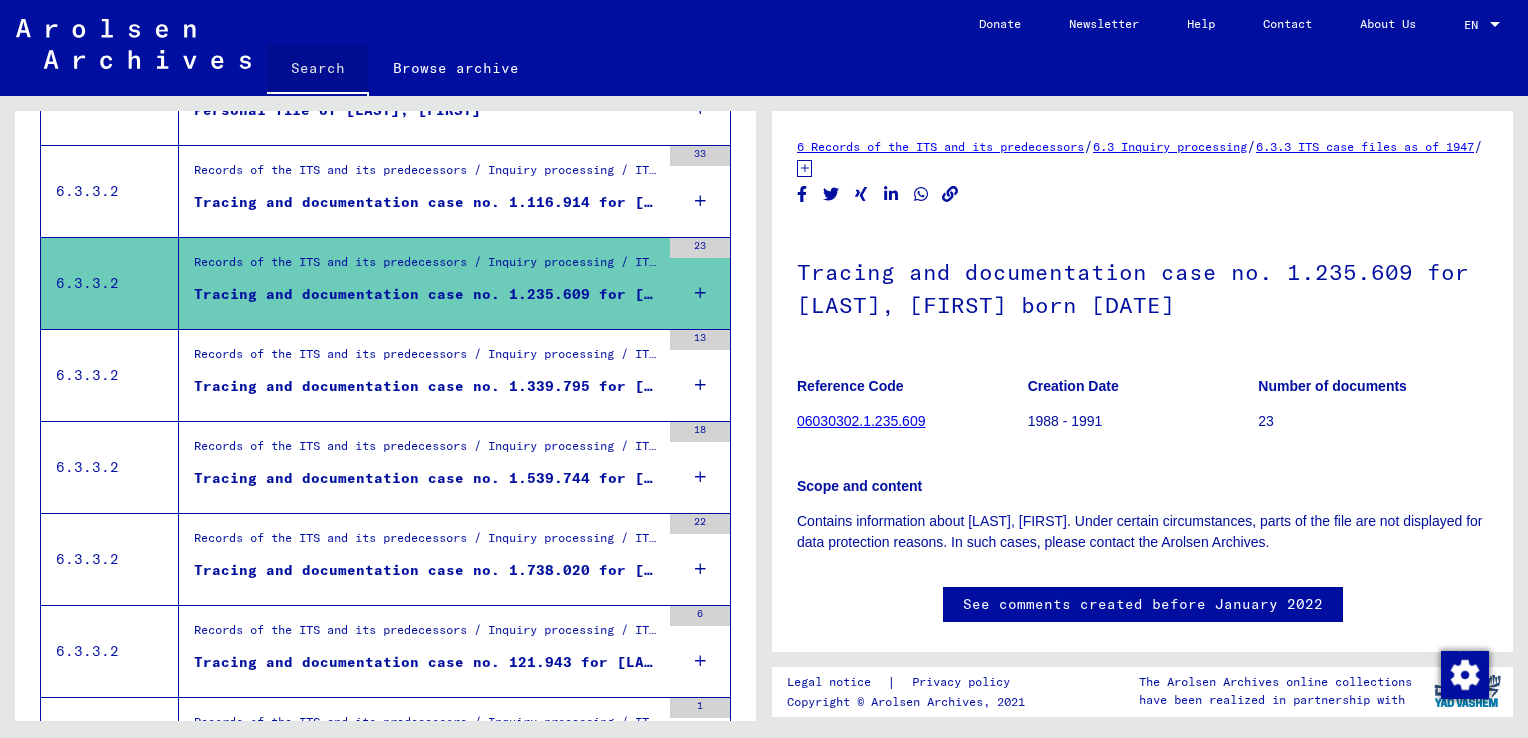 click on "Search" 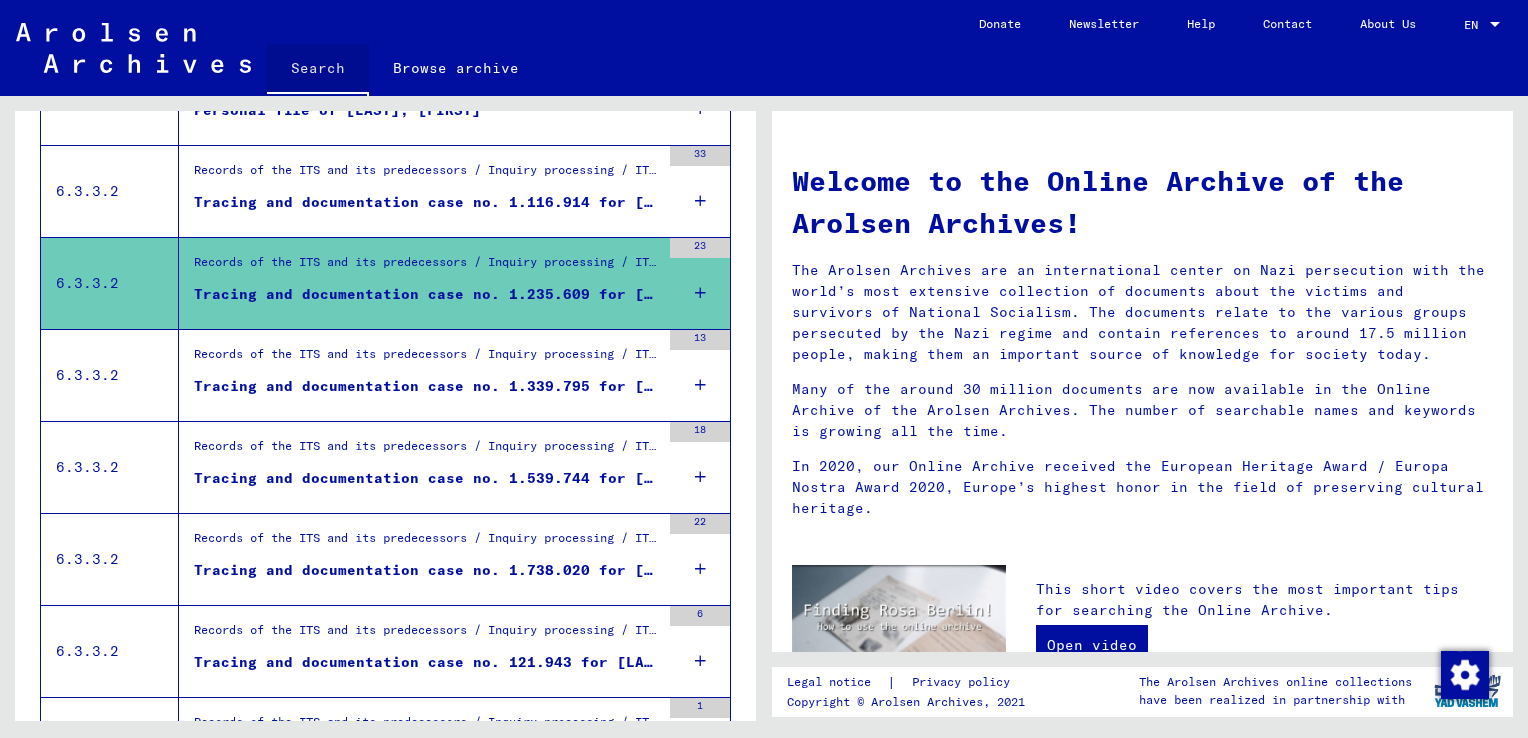 scroll, scrollTop: 0, scrollLeft: 0, axis: both 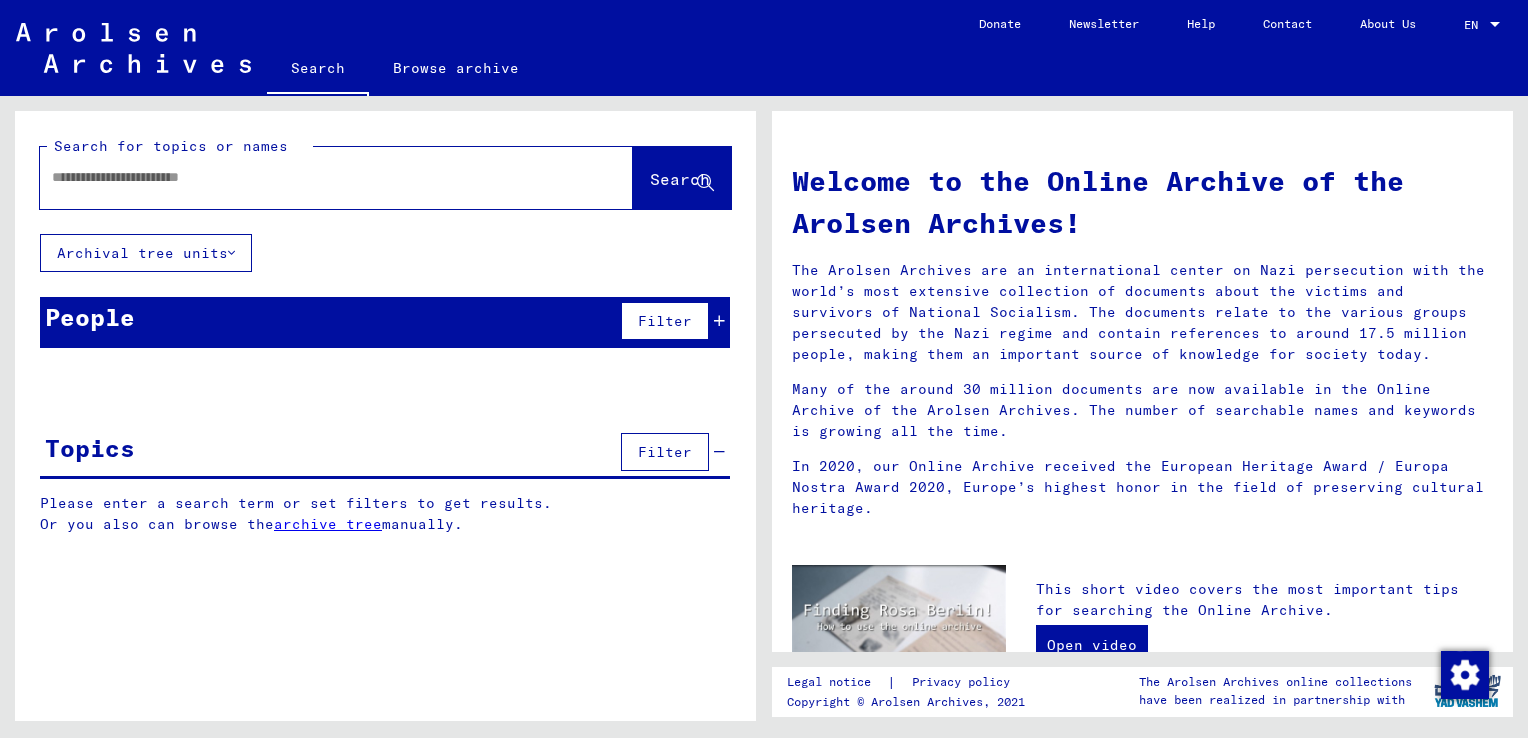click 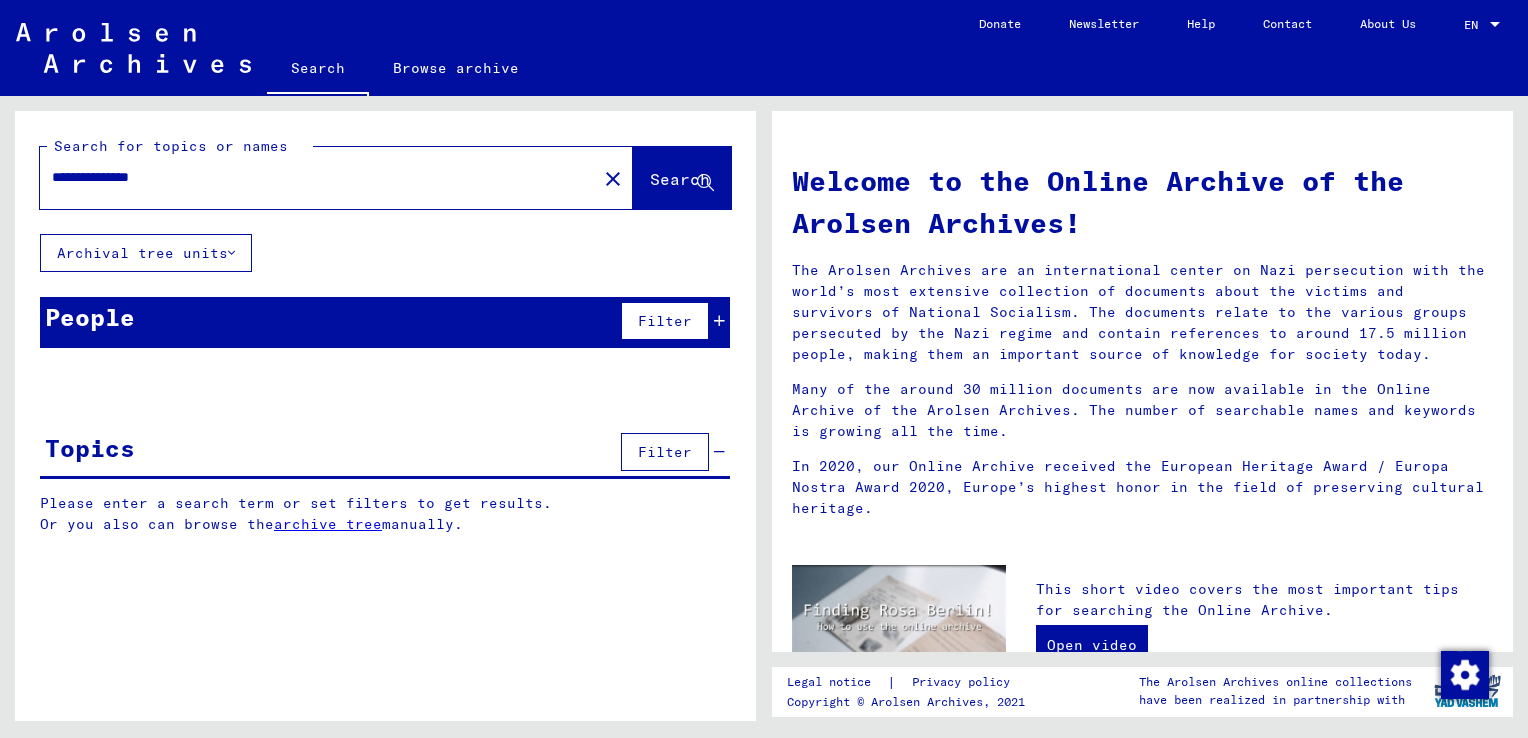 type on "**********" 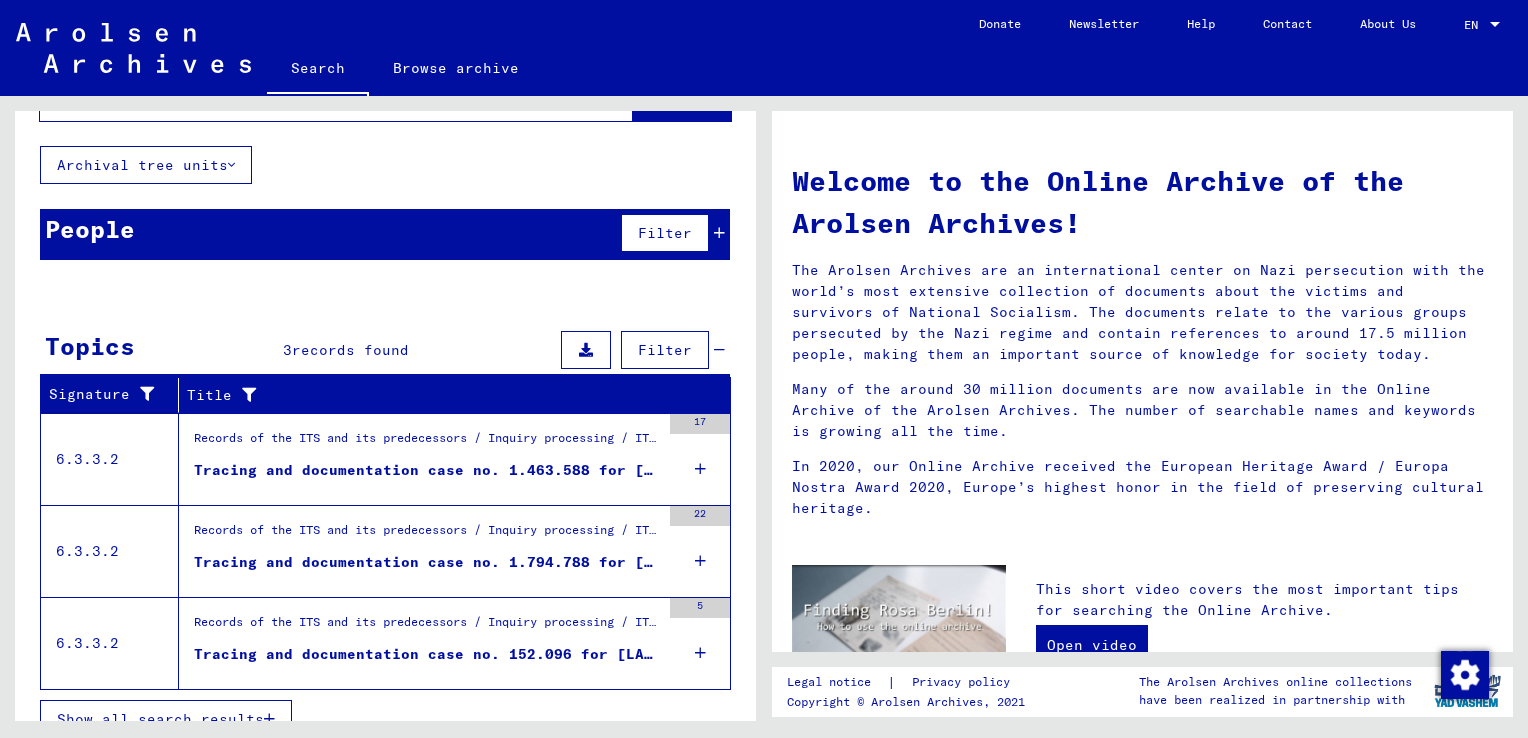 scroll, scrollTop: 111, scrollLeft: 0, axis: vertical 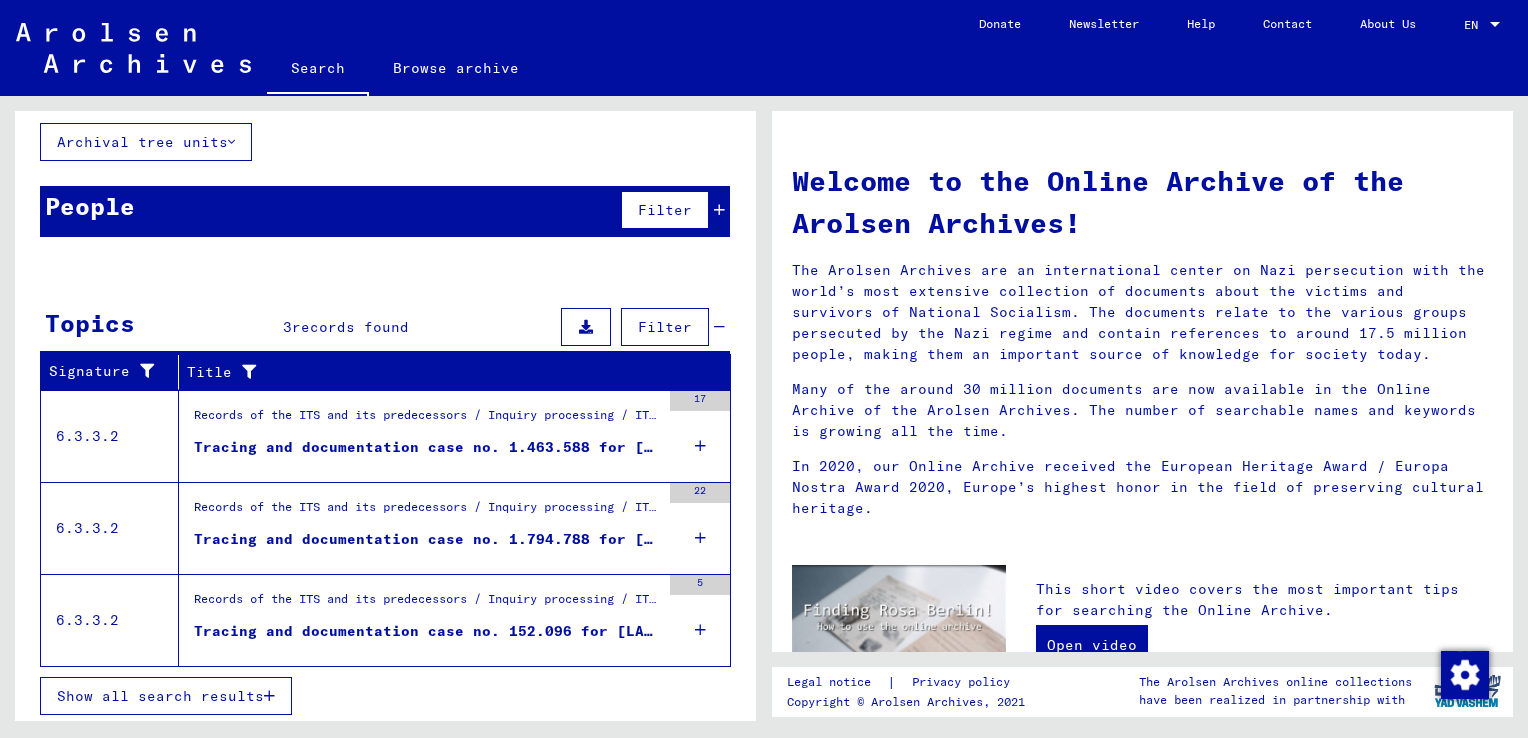 click on "Tracing and documentation case no. 1.463.588 for [LAST], [FIRST] born [DATE] or[DATE]" at bounding box center (427, 447) 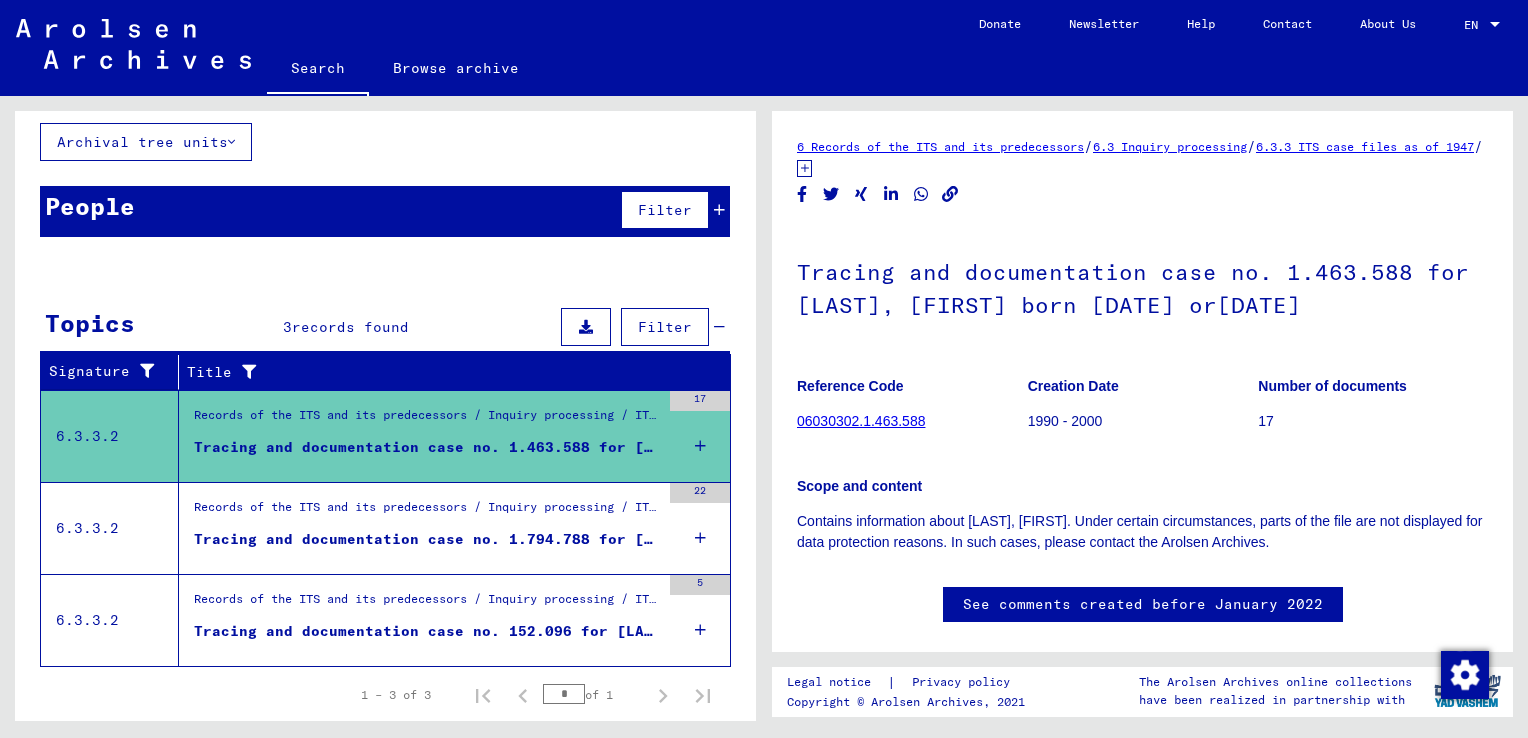 scroll, scrollTop: 0, scrollLeft: 0, axis: both 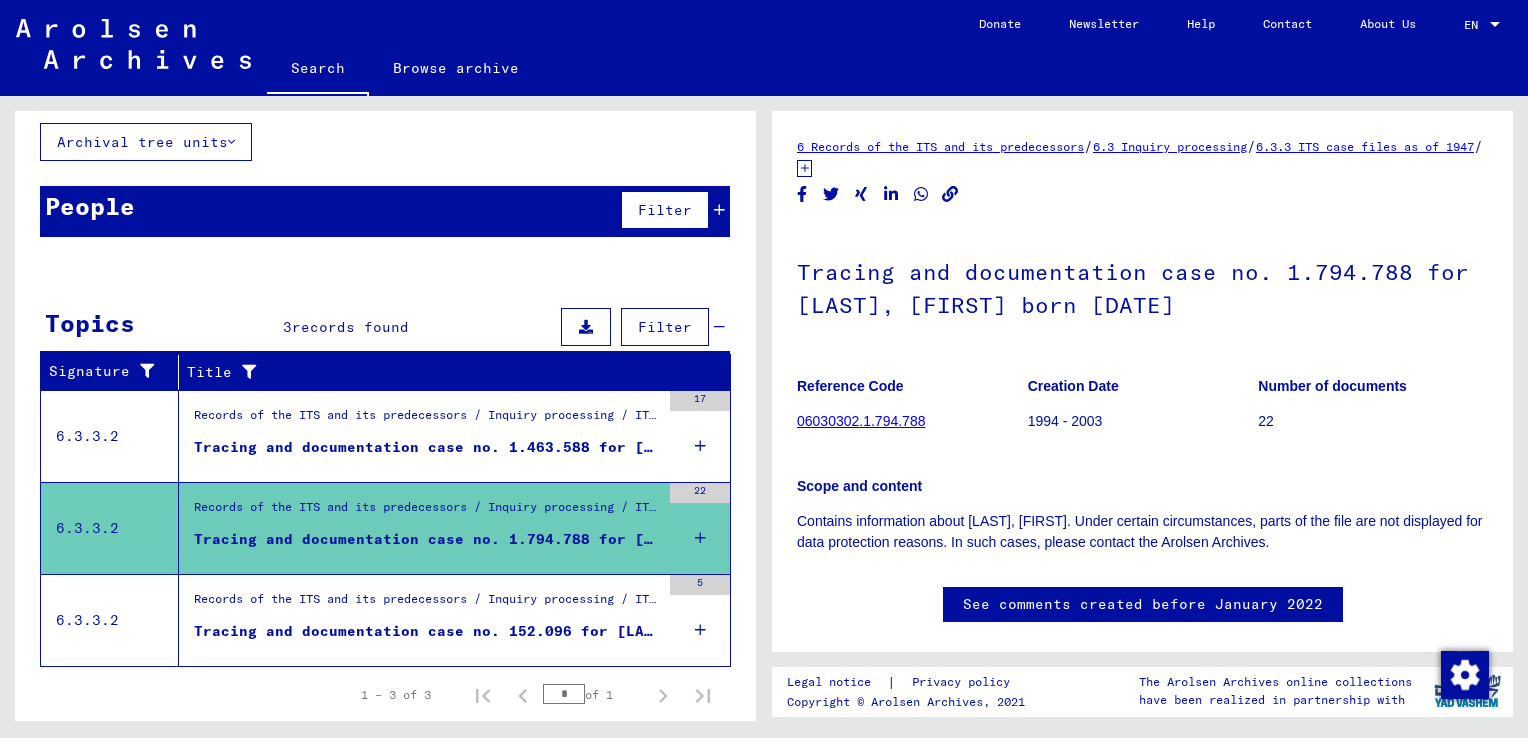 drag, startPoint x: 730, startPoint y: 321, endPoint x: 728, endPoint y: 358, distance: 37.054016 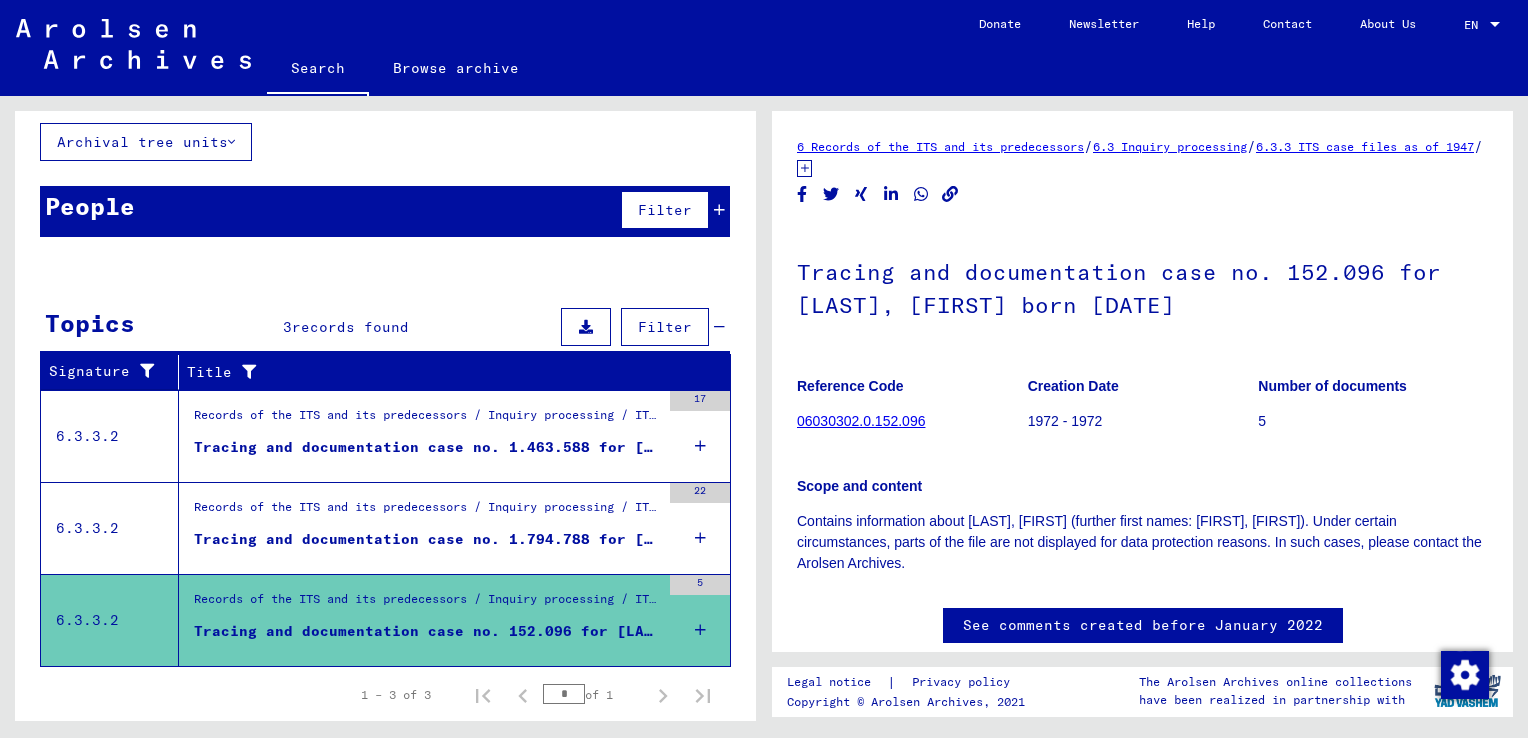 scroll, scrollTop: 0, scrollLeft: 0, axis: both 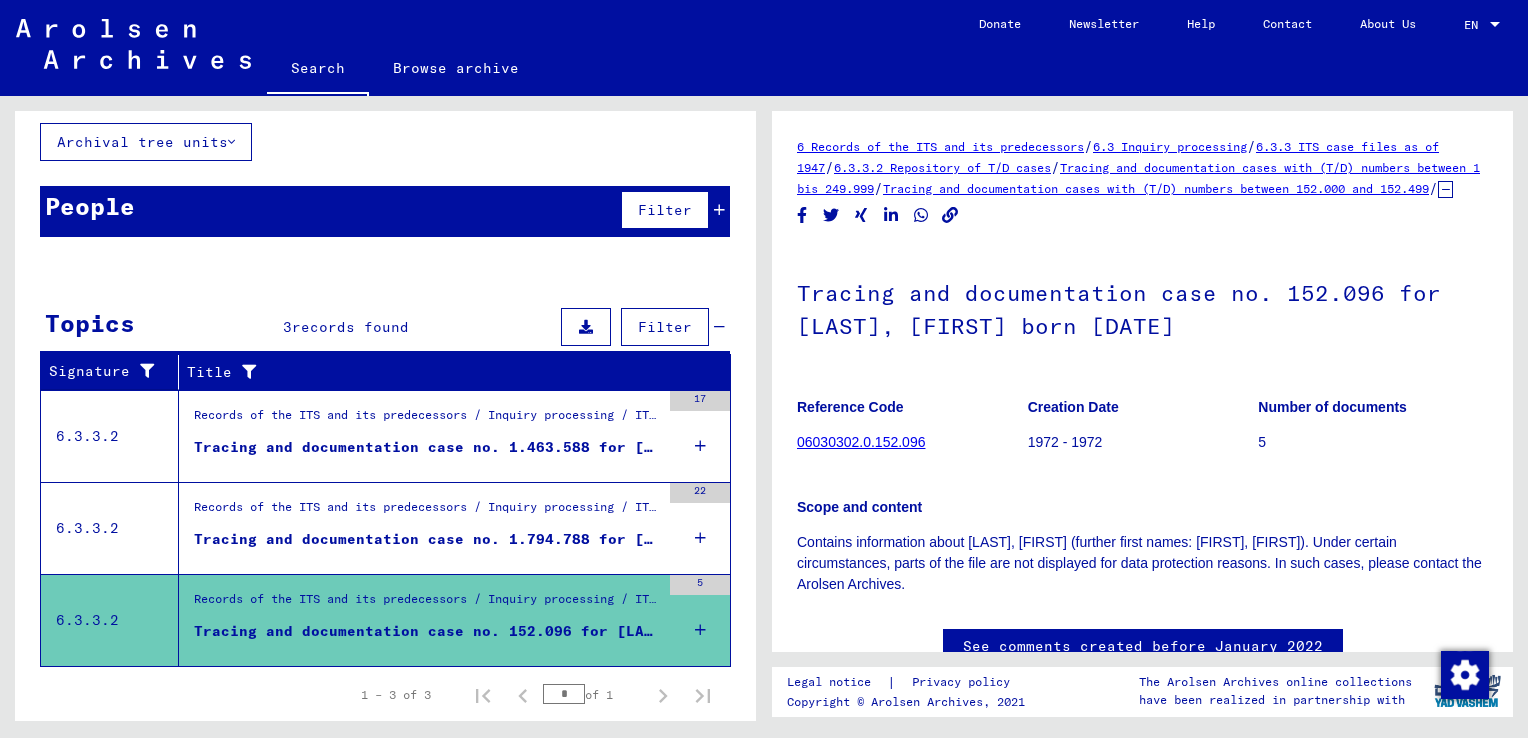 drag, startPoint x: 936, startPoint y: 464, endPoint x: 795, endPoint y: 459, distance: 141.08862 